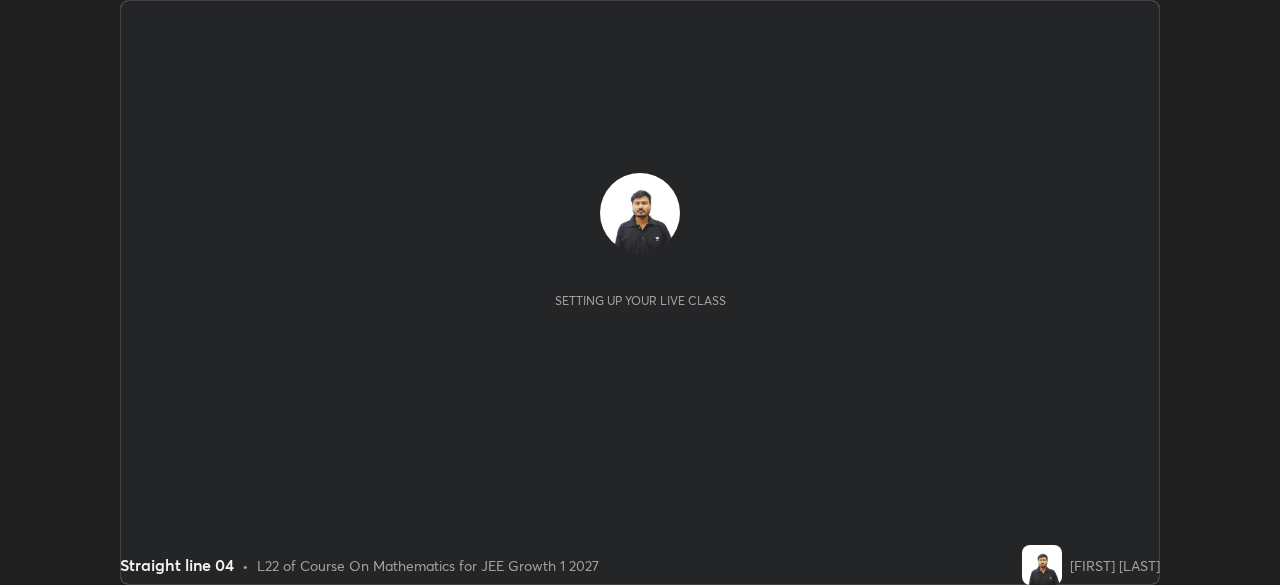 scroll, scrollTop: 0, scrollLeft: 0, axis: both 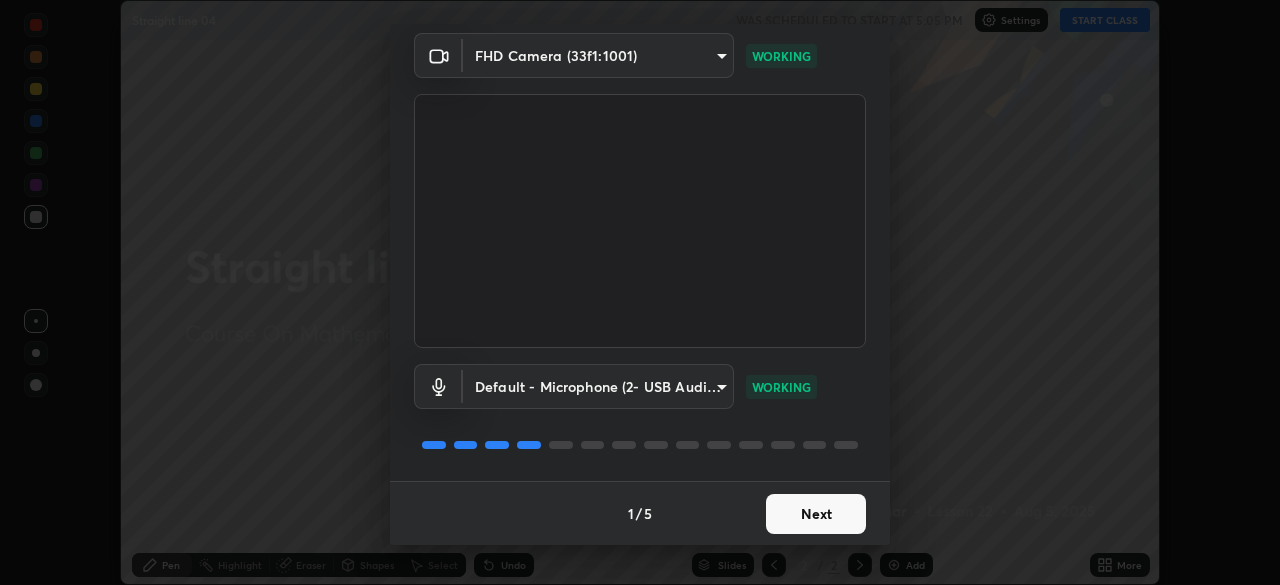 click on "Next" at bounding box center (816, 514) 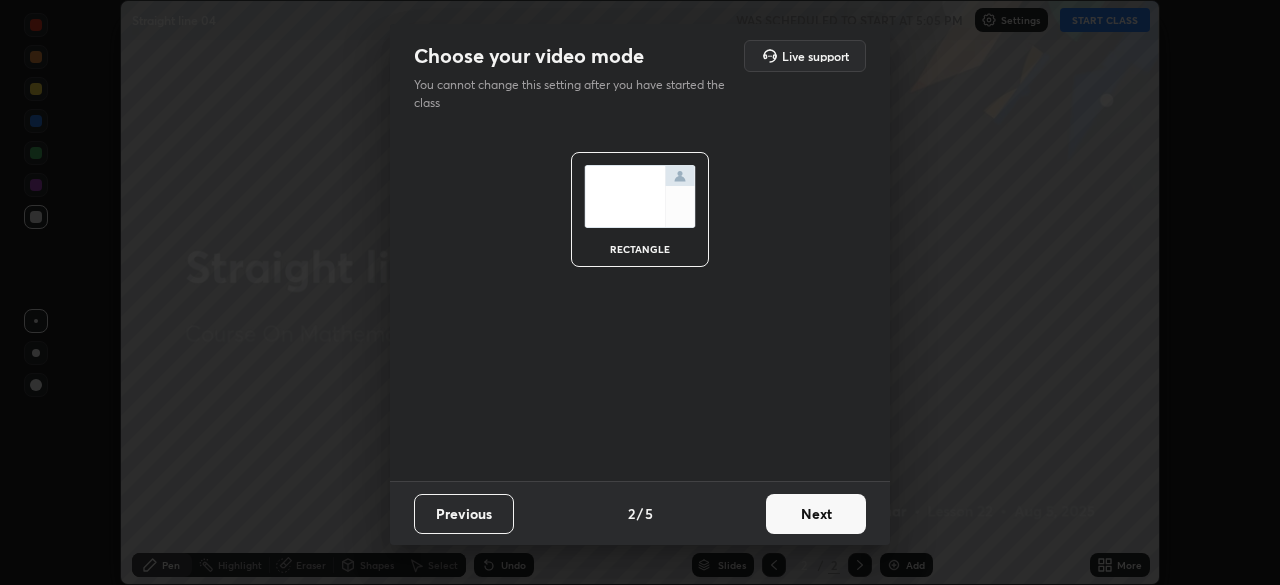 scroll, scrollTop: 0, scrollLeft: 0, axis: both 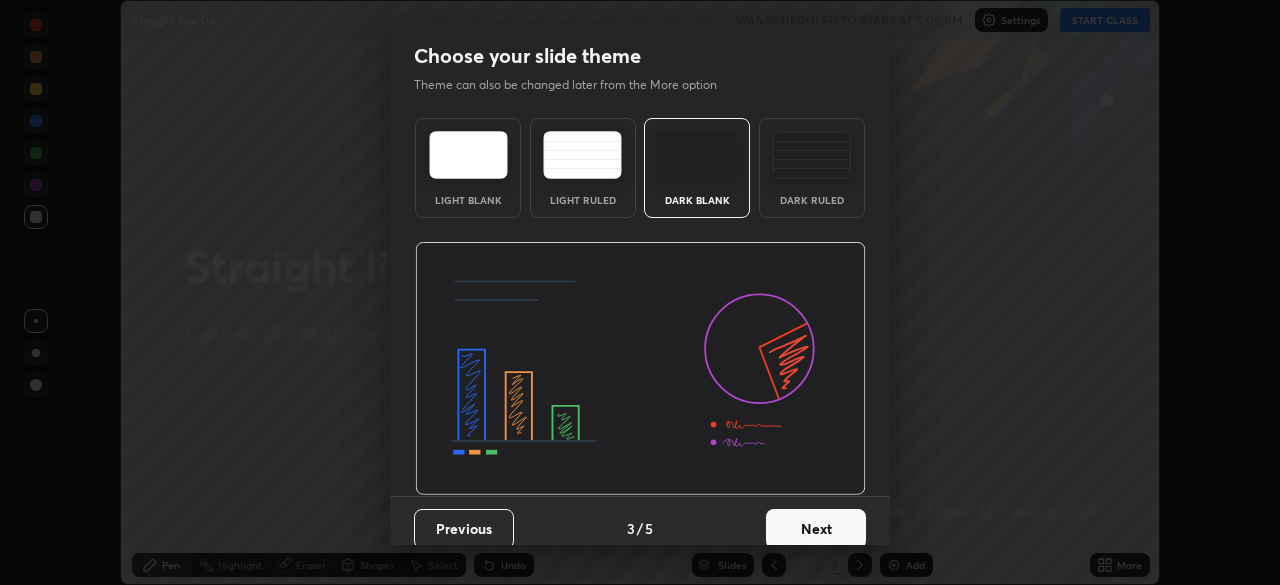 click on "Next" at bounding box center (816, 529) 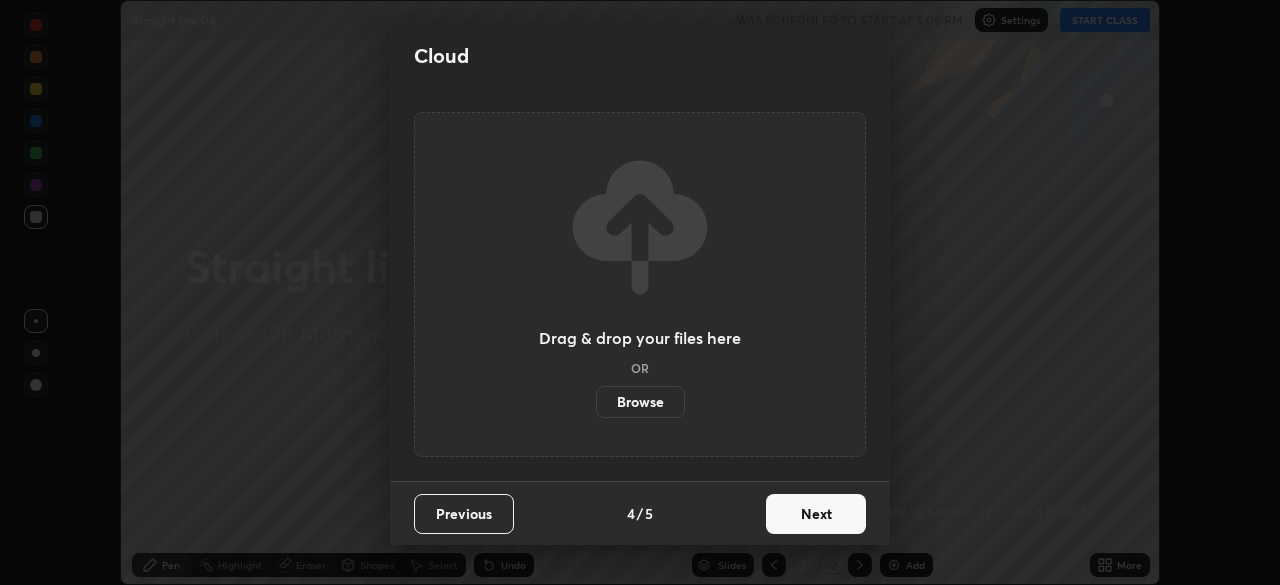 click on "Next" at bounding box center (816, 514) 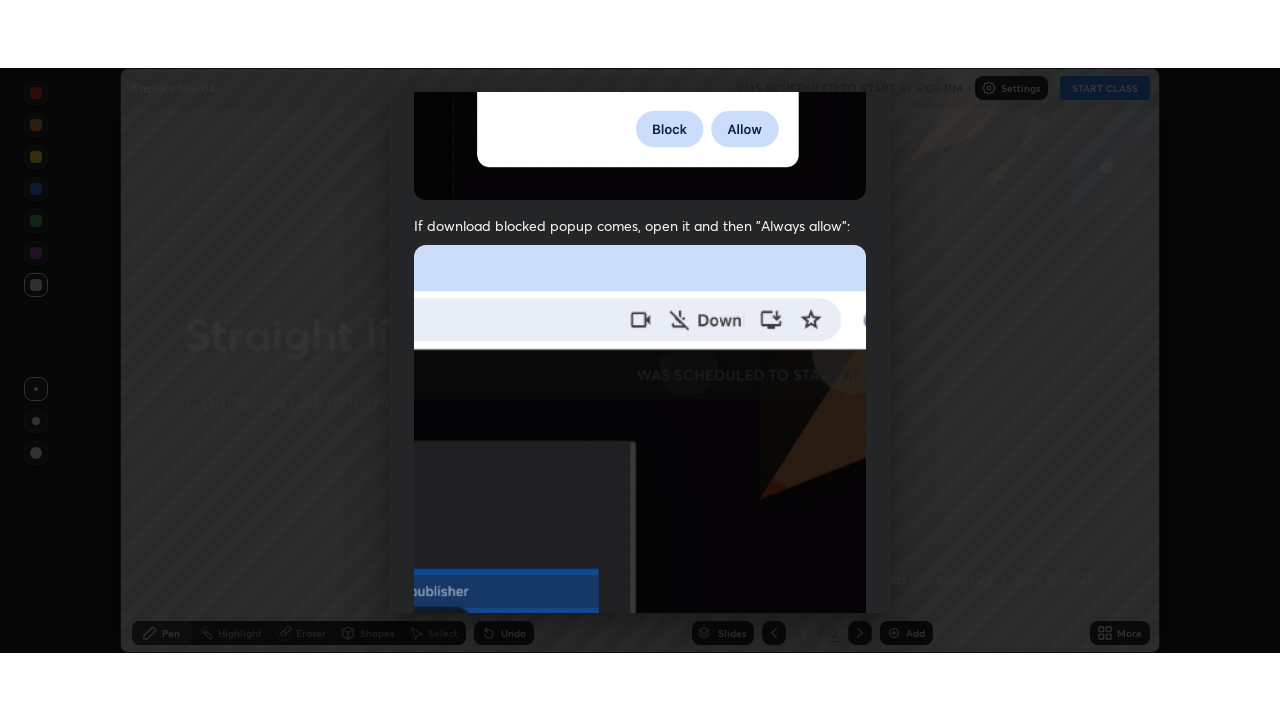 scroll, scrollTop: 479, scrollLeft: 0, axis: vertical 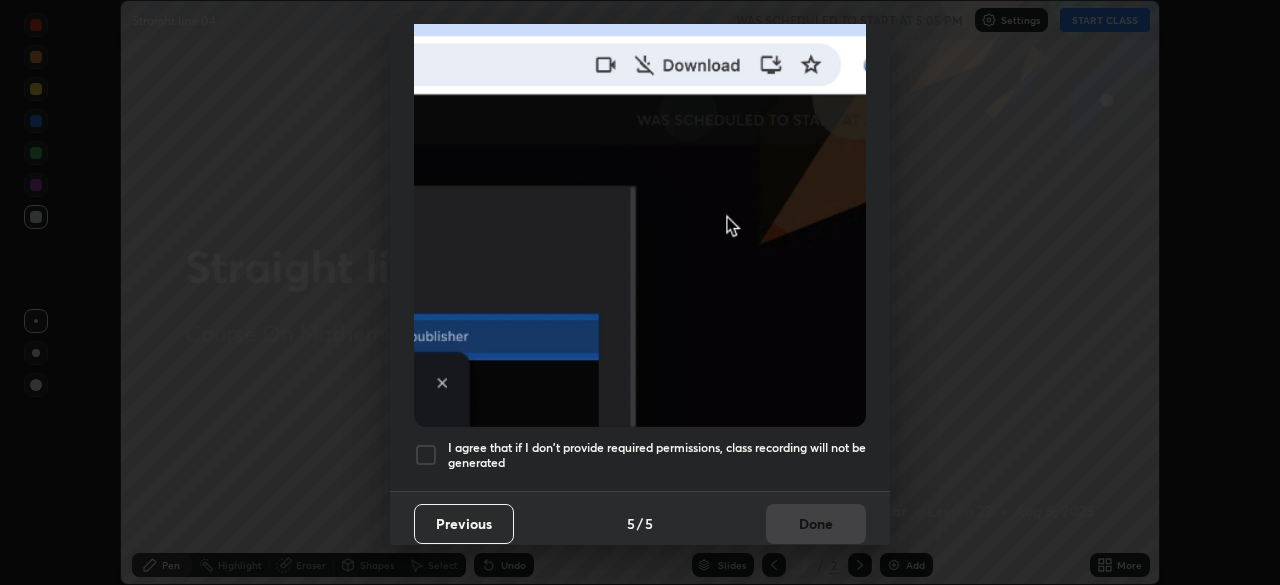 click on "I agree that if I don't provide required permissions, class recording will not be generated" at bounding box center (657, 455) 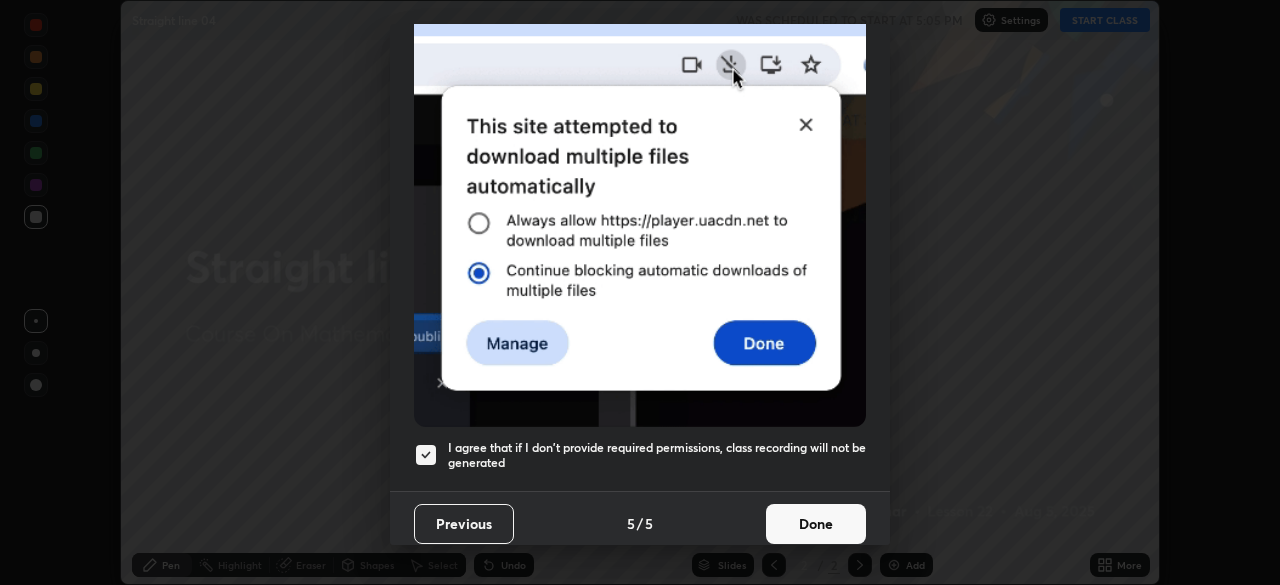 click on "Done" at bounding box center (816, 524) 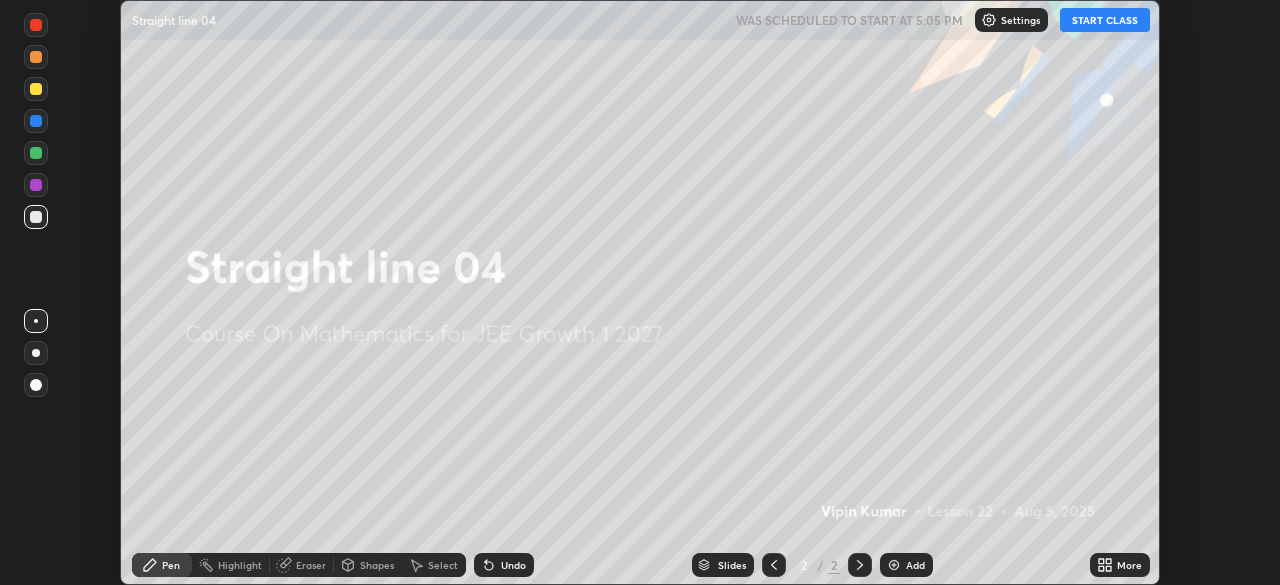 click on "More" at bounding box center (1129, 565) 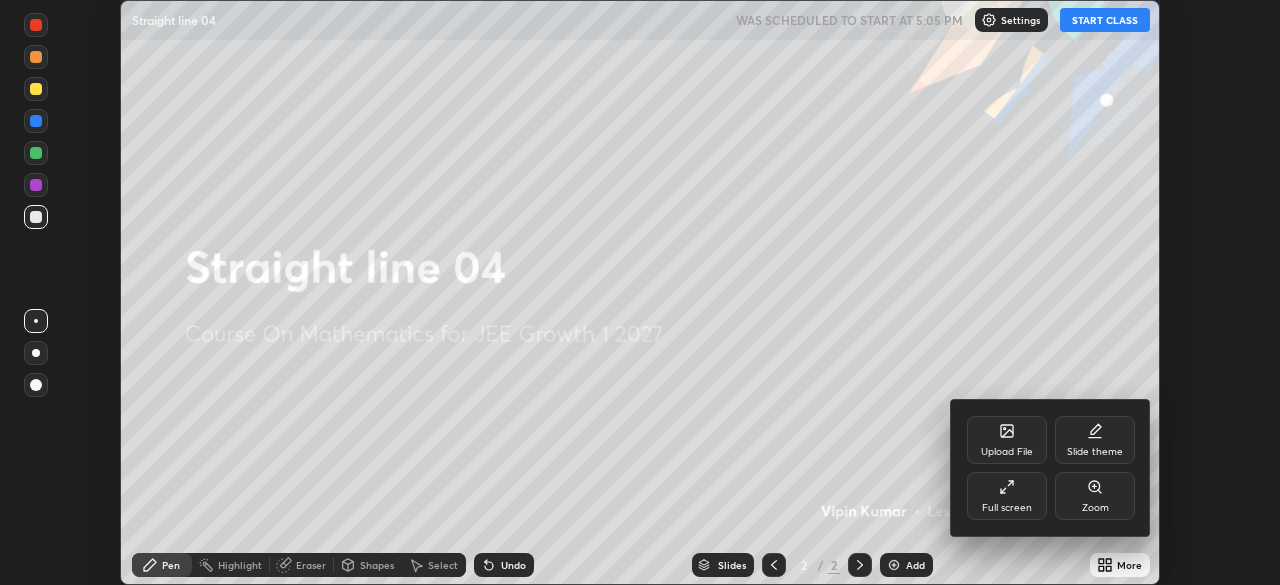 click on "Full screen" at bounding box center (1007, 508) 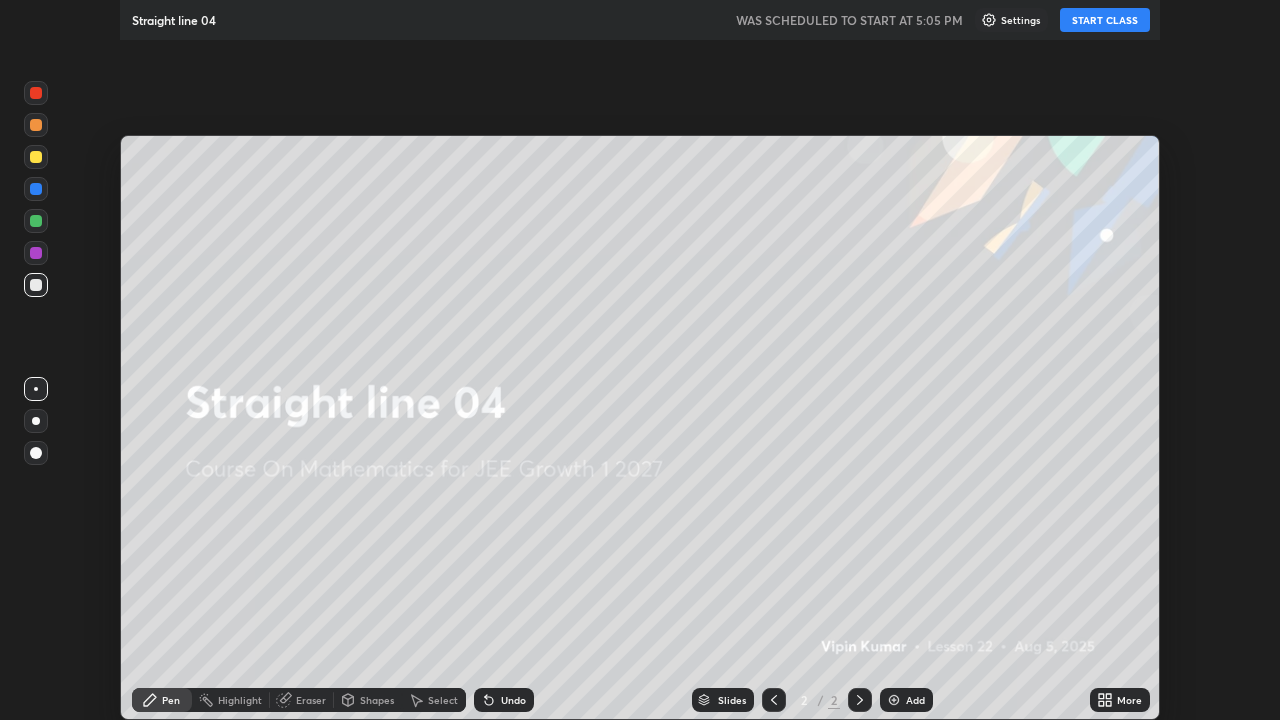 scroll, scrollTop: 99280, scrollLeft: 98720, axis: both 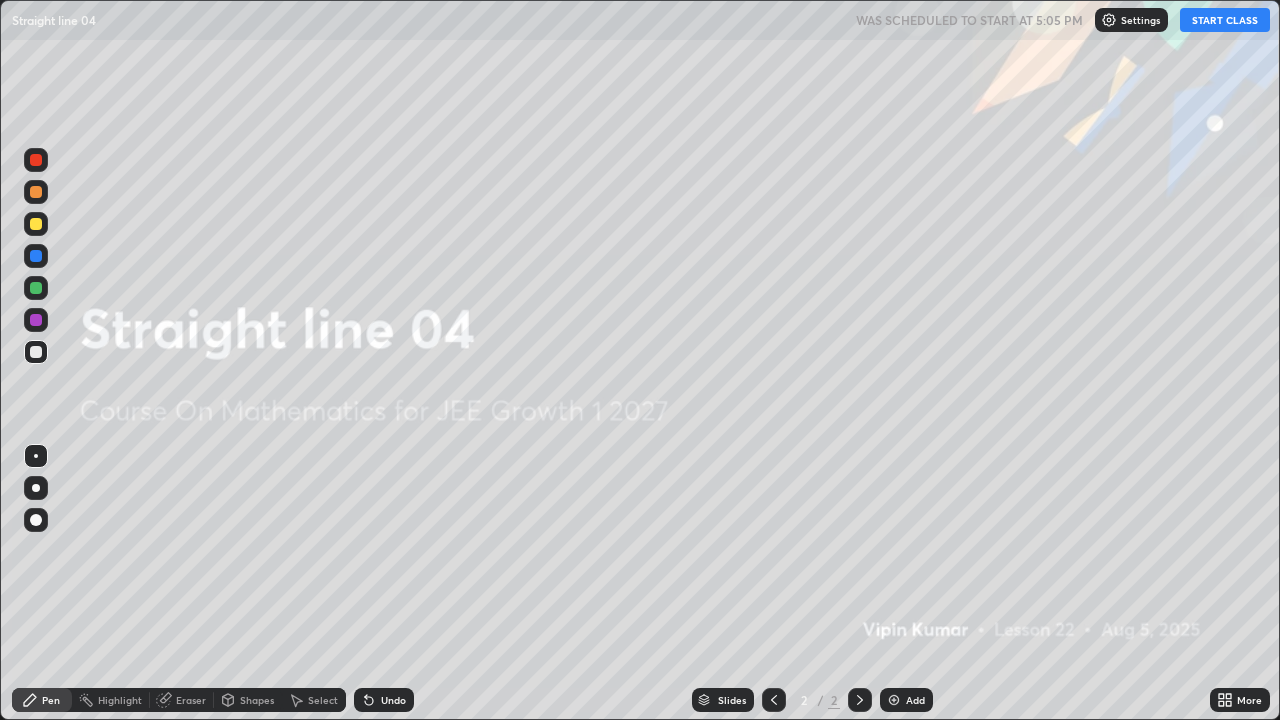 click on "START CLASS" at bounding box center [1225, 20] 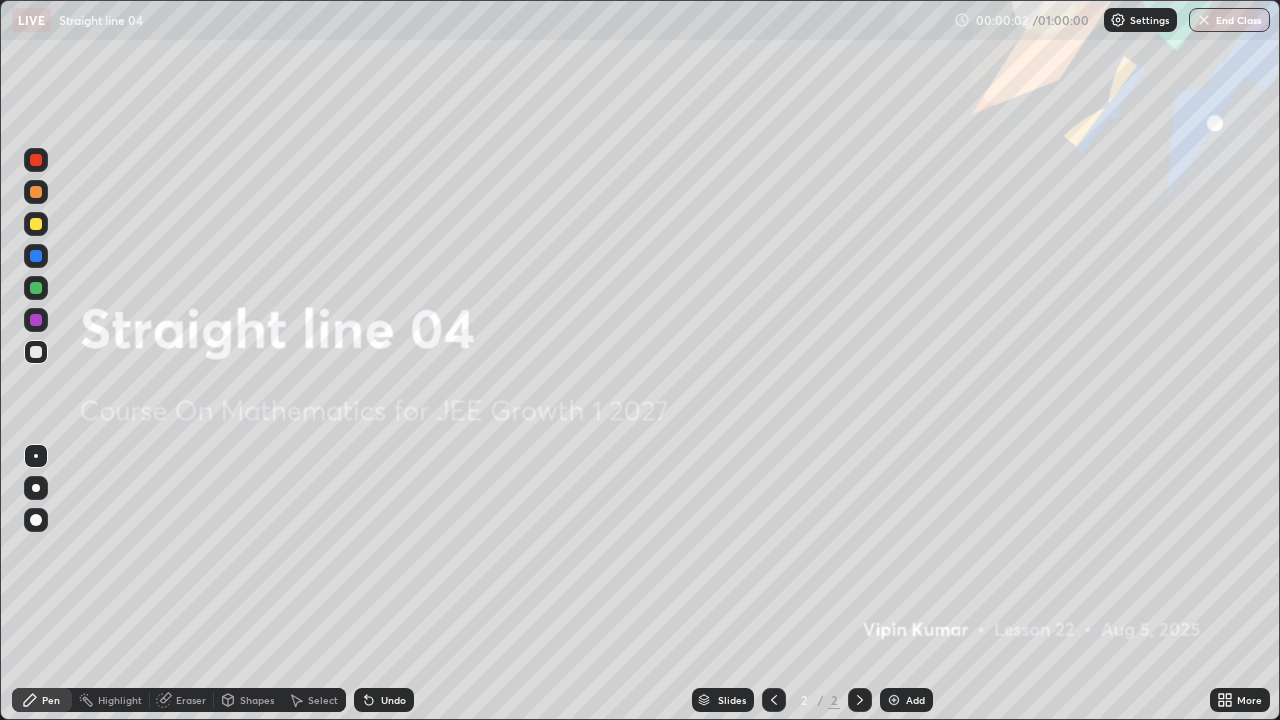 click on "Add" at bounding box center (915, 700) 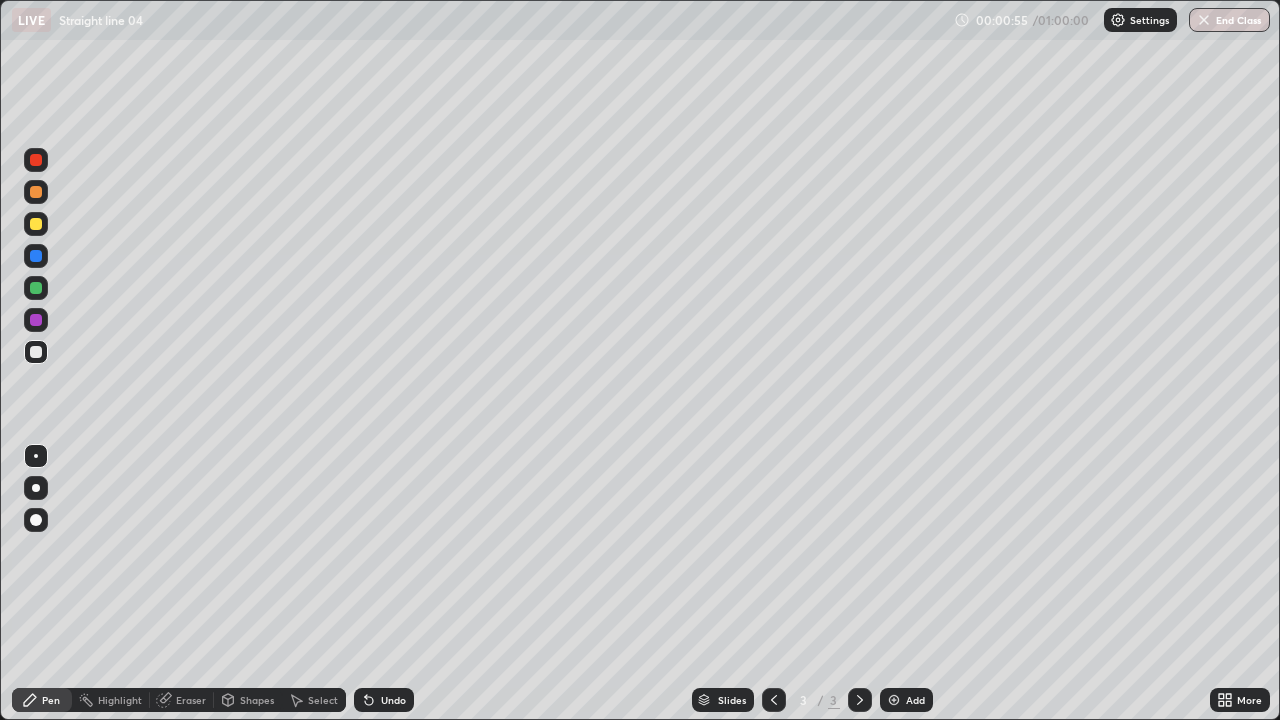click at bounding box center [36, 320] 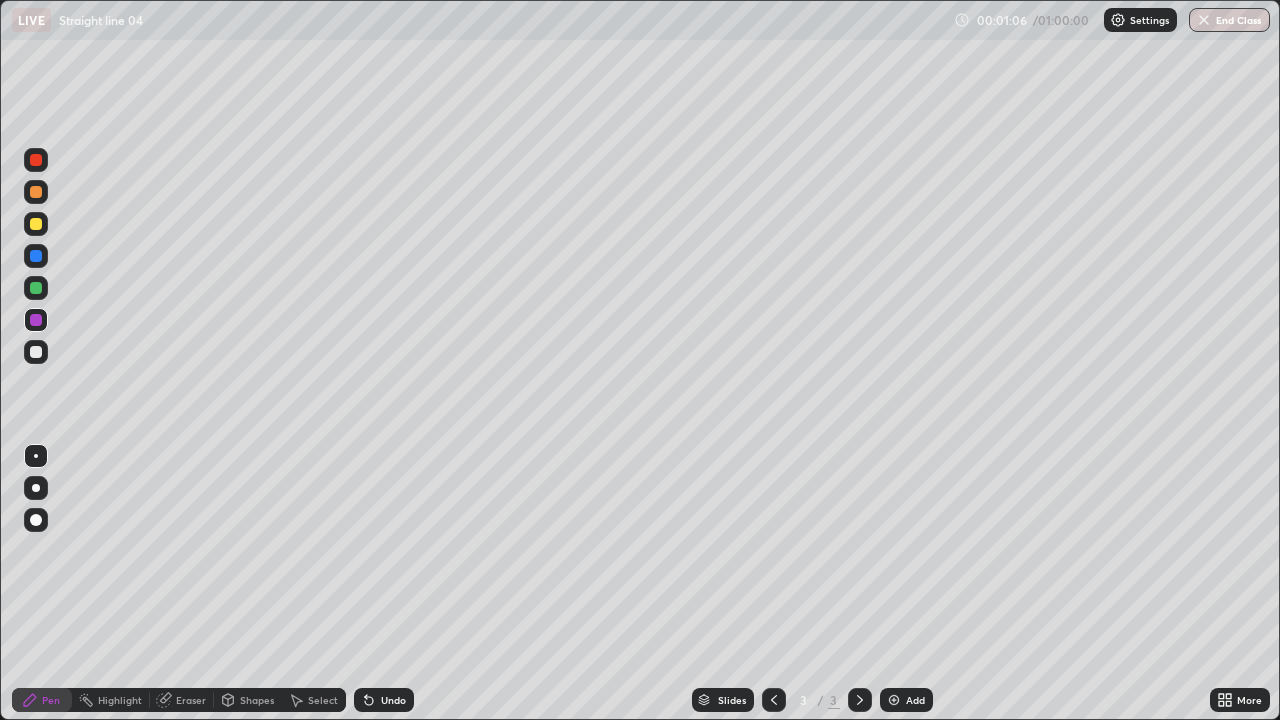 click at bounding box center [36, 352] 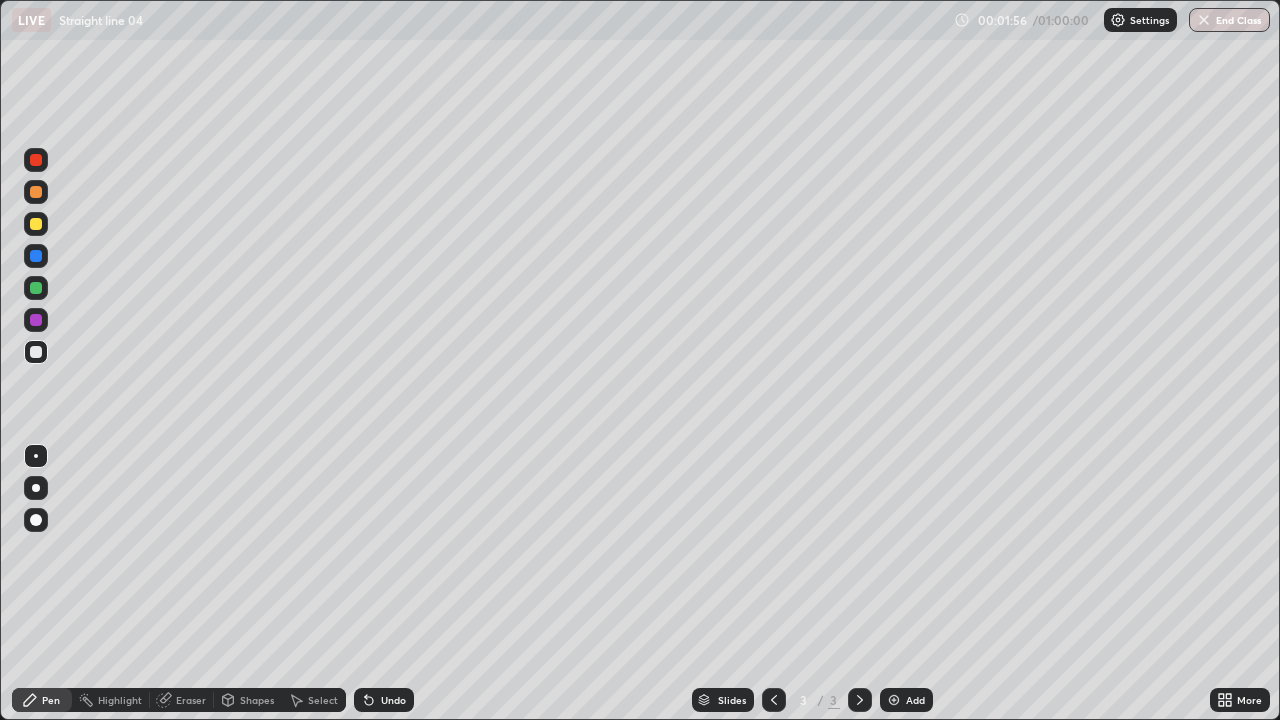 click on "Undo" at bounding box center (393, 700) 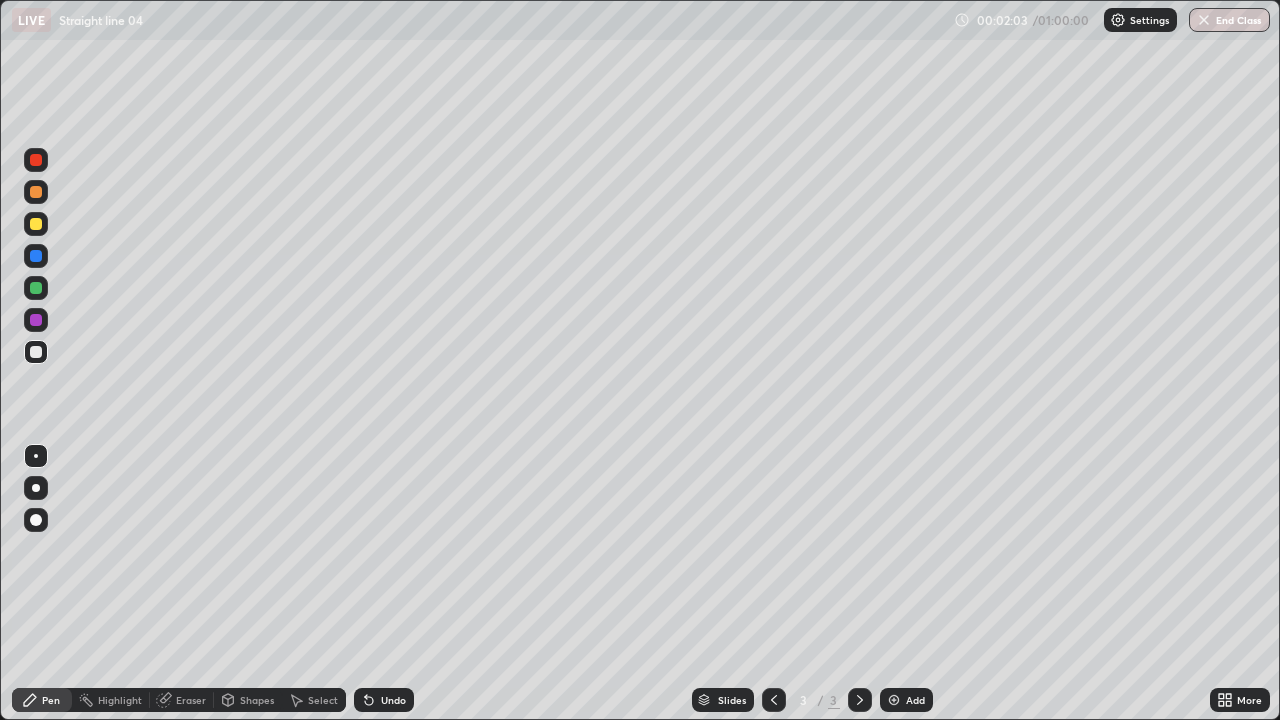 click at bounding box center [36, 256] 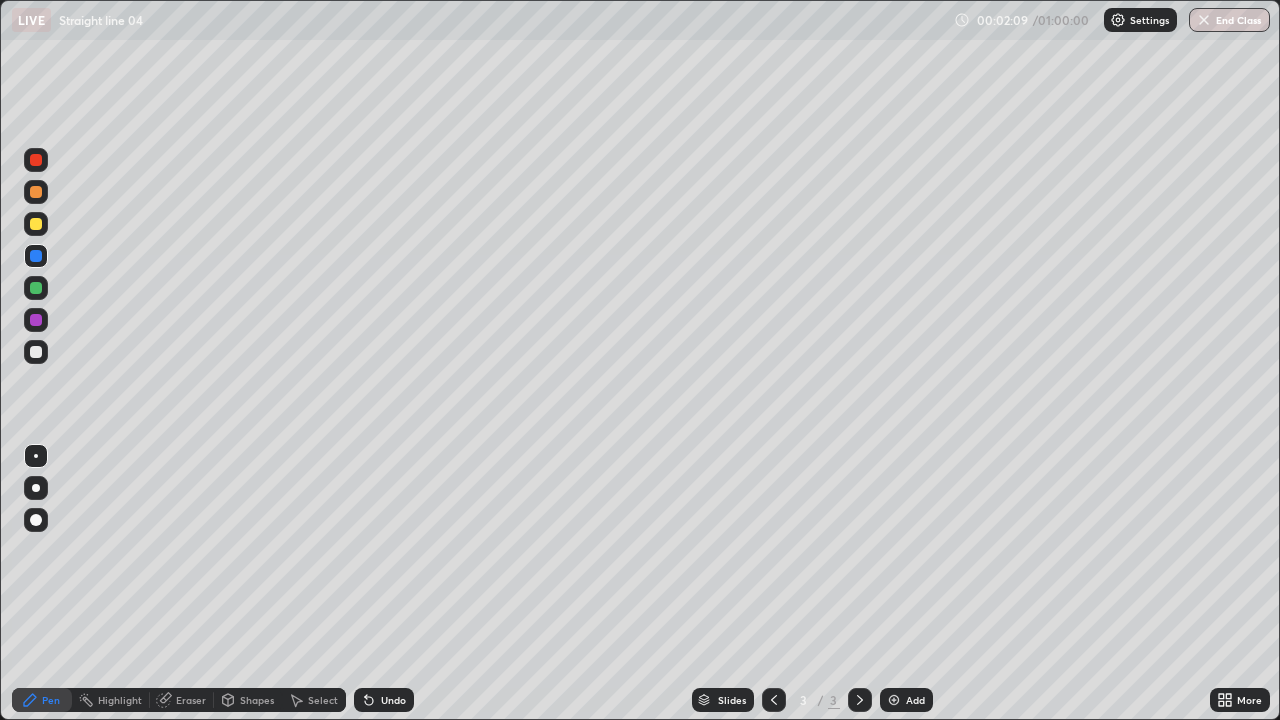 click at bounding box center (36, 224) 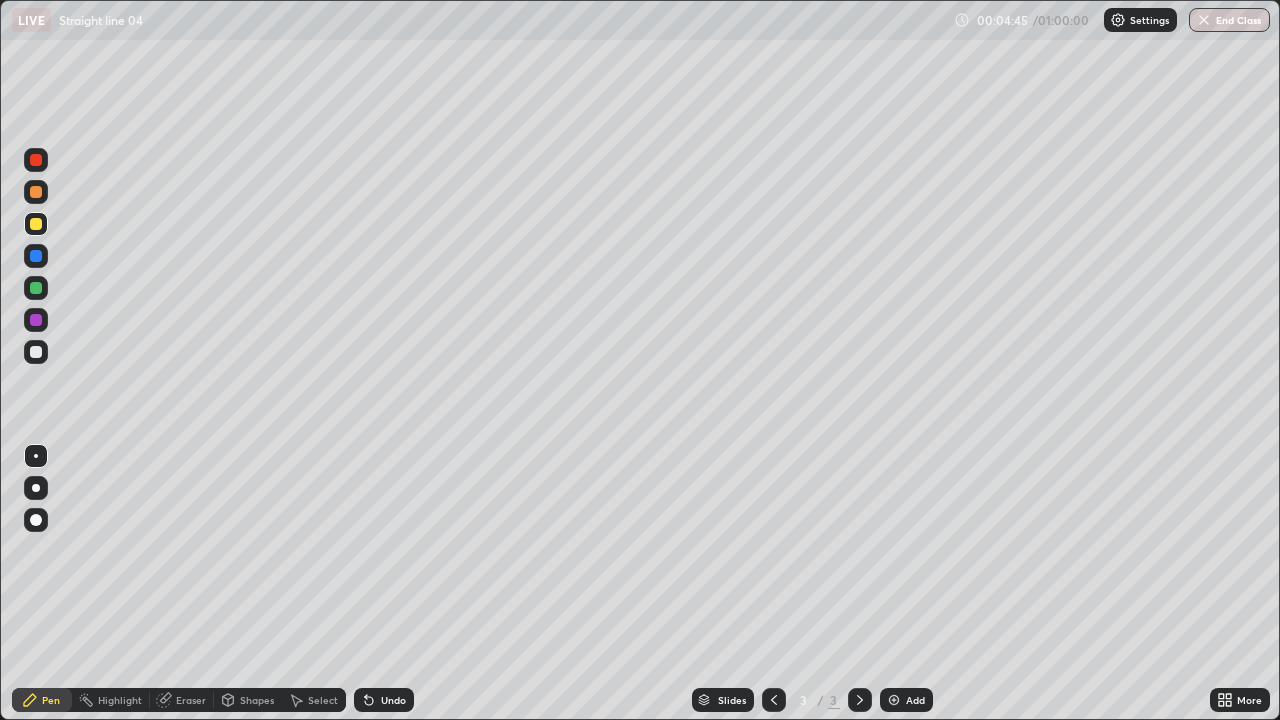 click on "Undo" at bounding box center [384, 700] 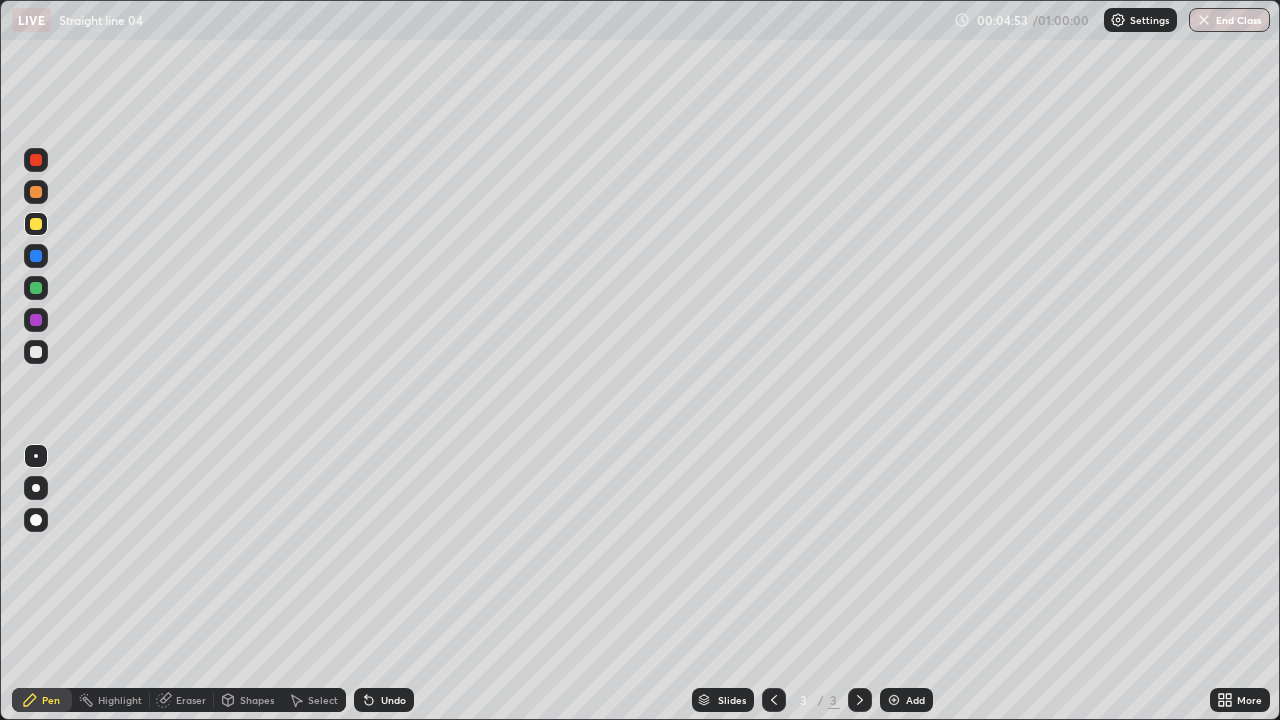click at bounding box center (36, 256) 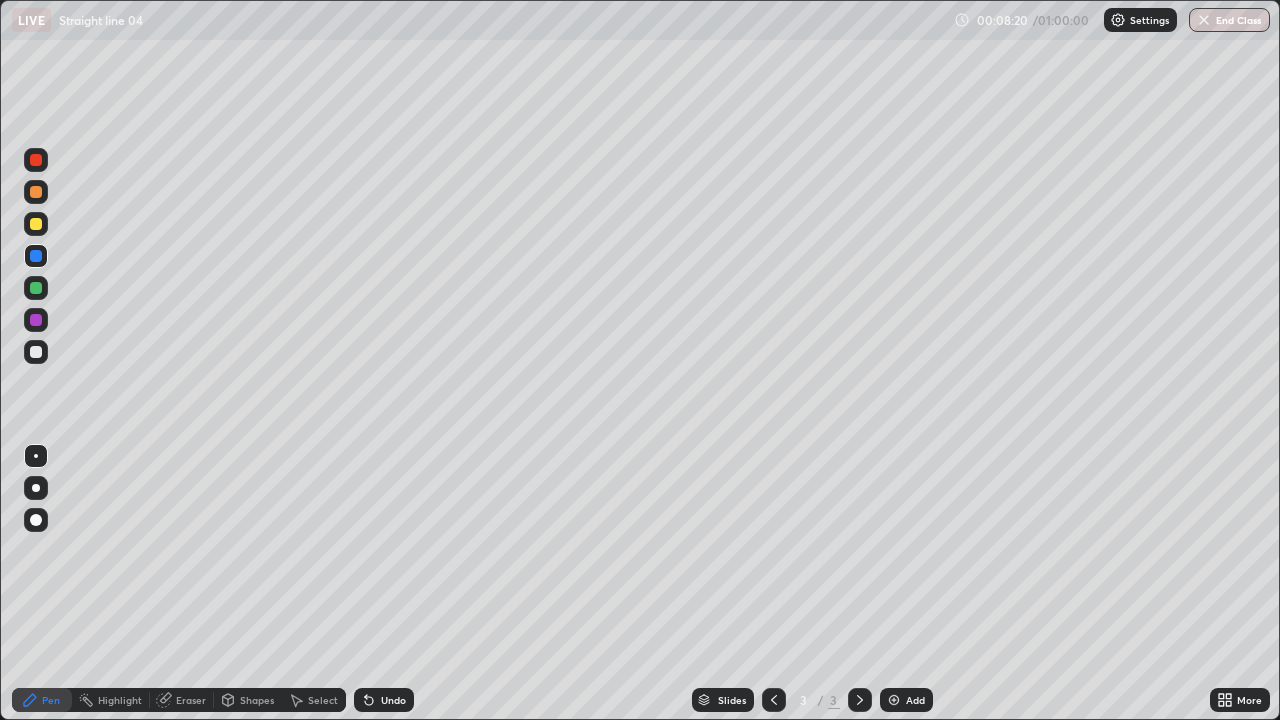 click on "Add" at bounding box center (906, 700) 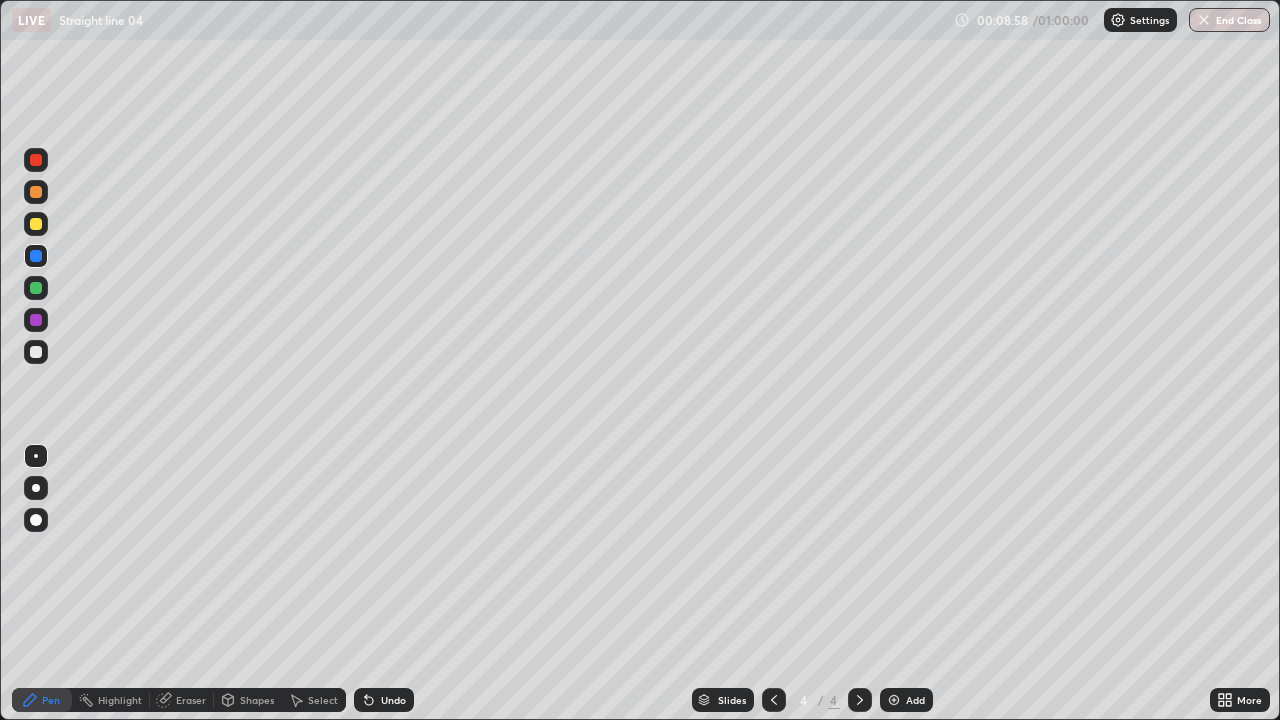 click at bounding box center [36, 352] 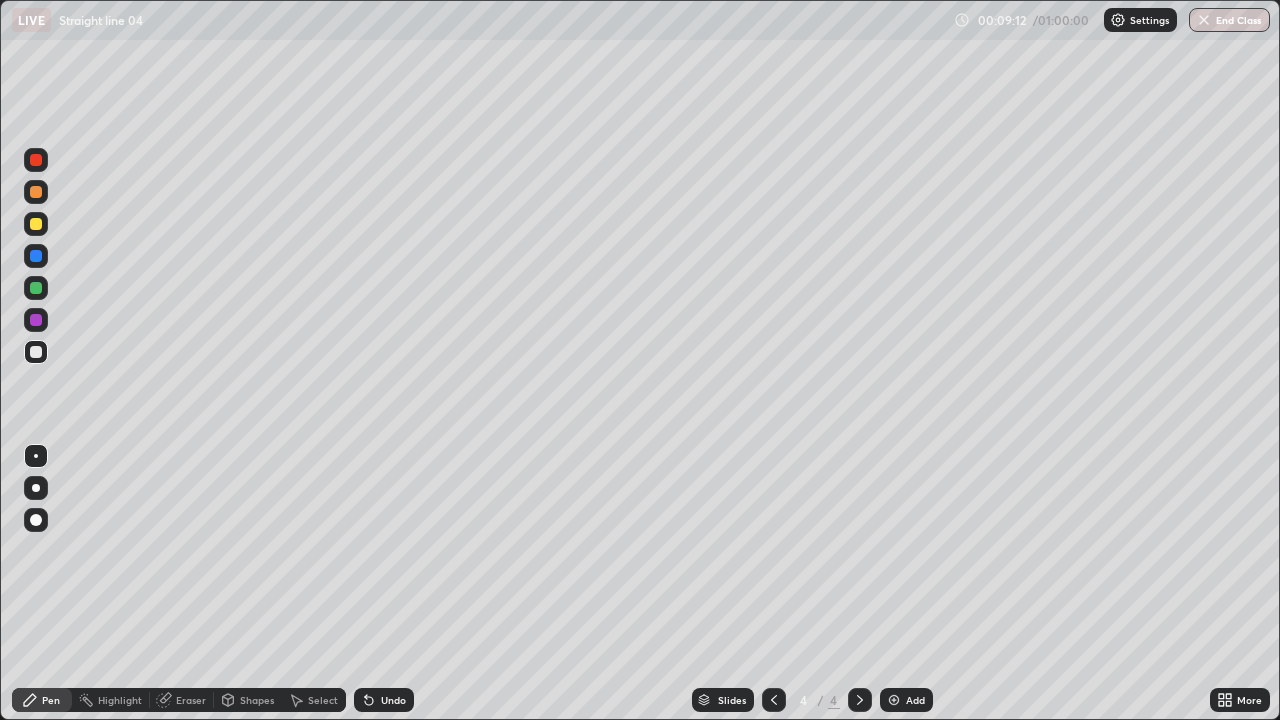 click 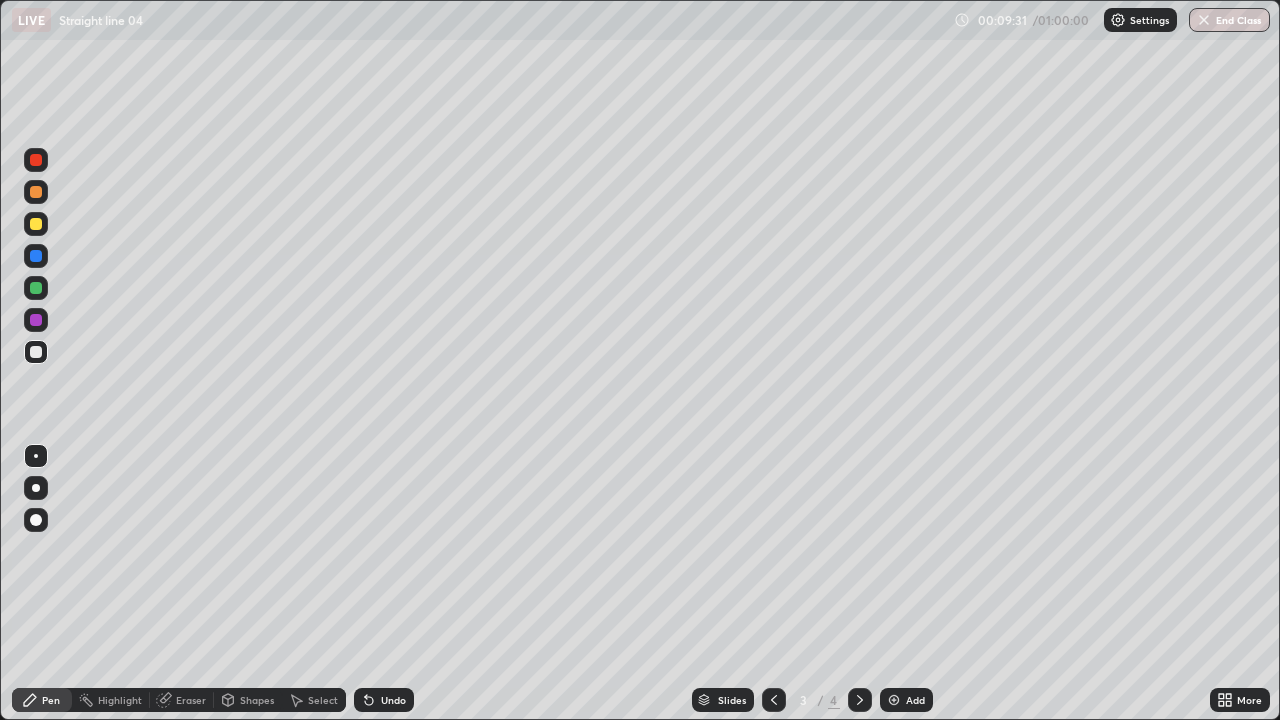 click at bounding box center [36, 160] 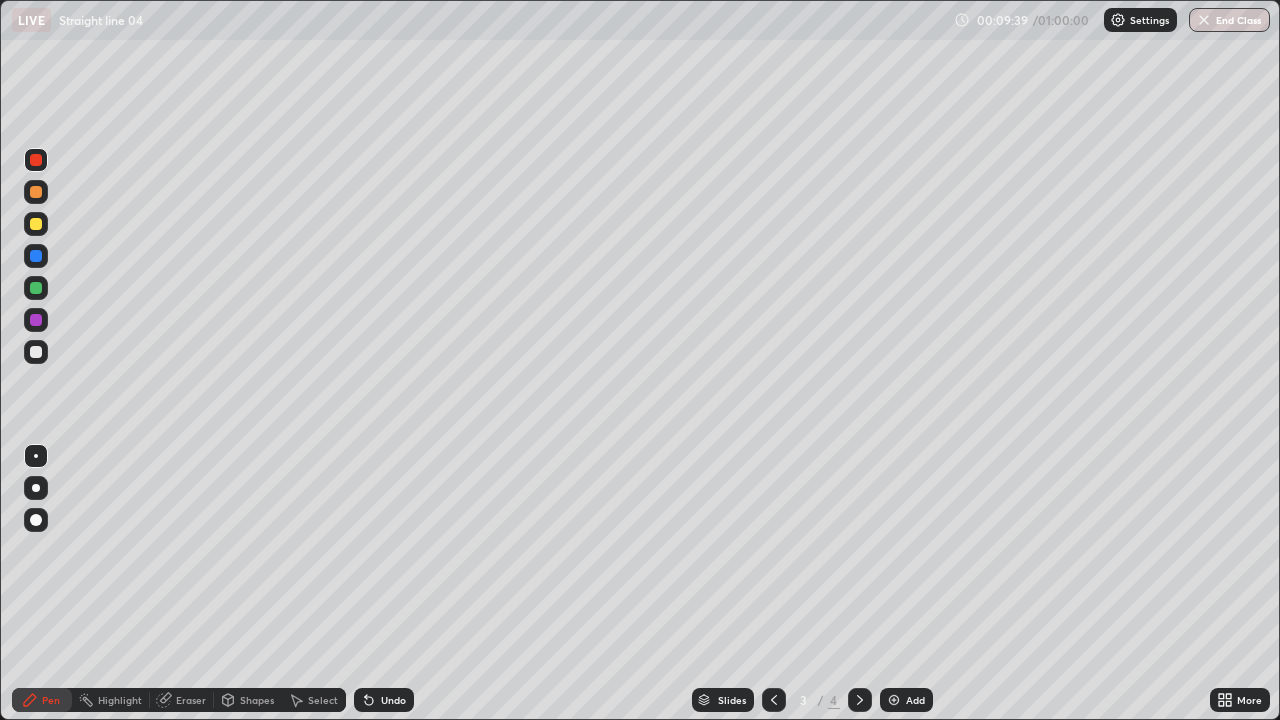 click on "Undo" at bounding box center (393, 700) 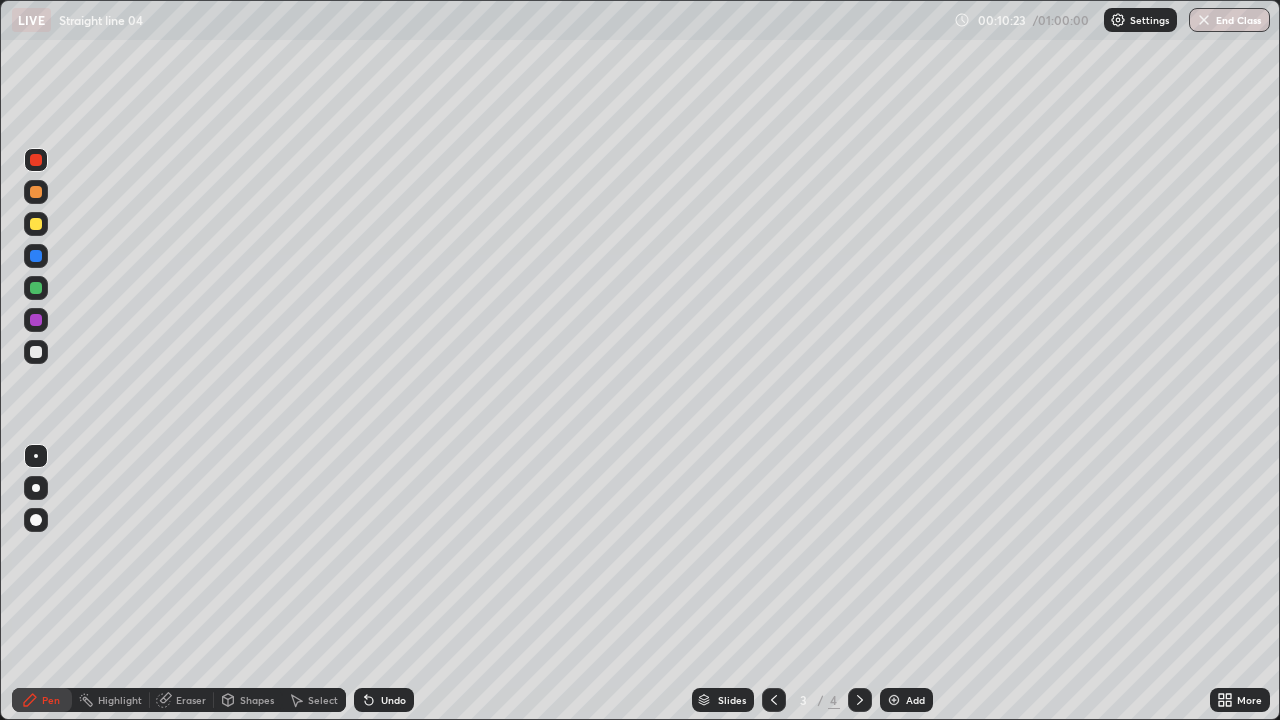 click 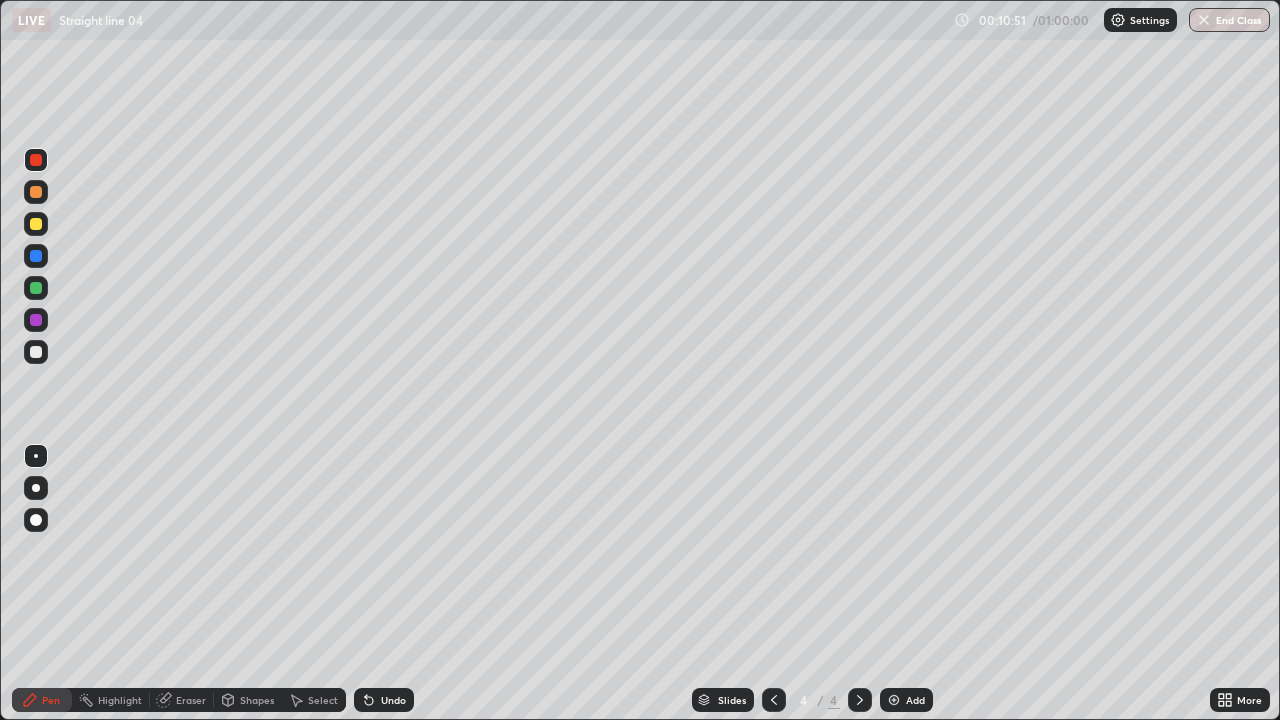 click at bounding box center (36, 320) 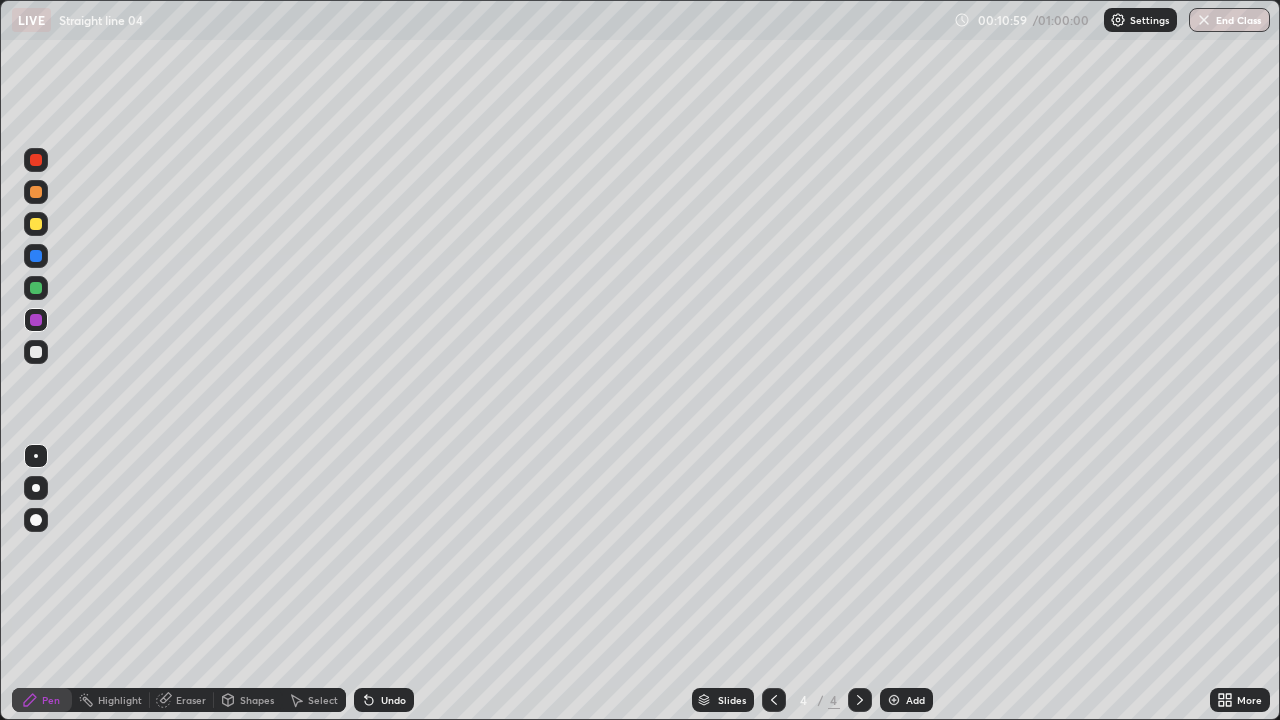 click at bounding box center (36, 352) 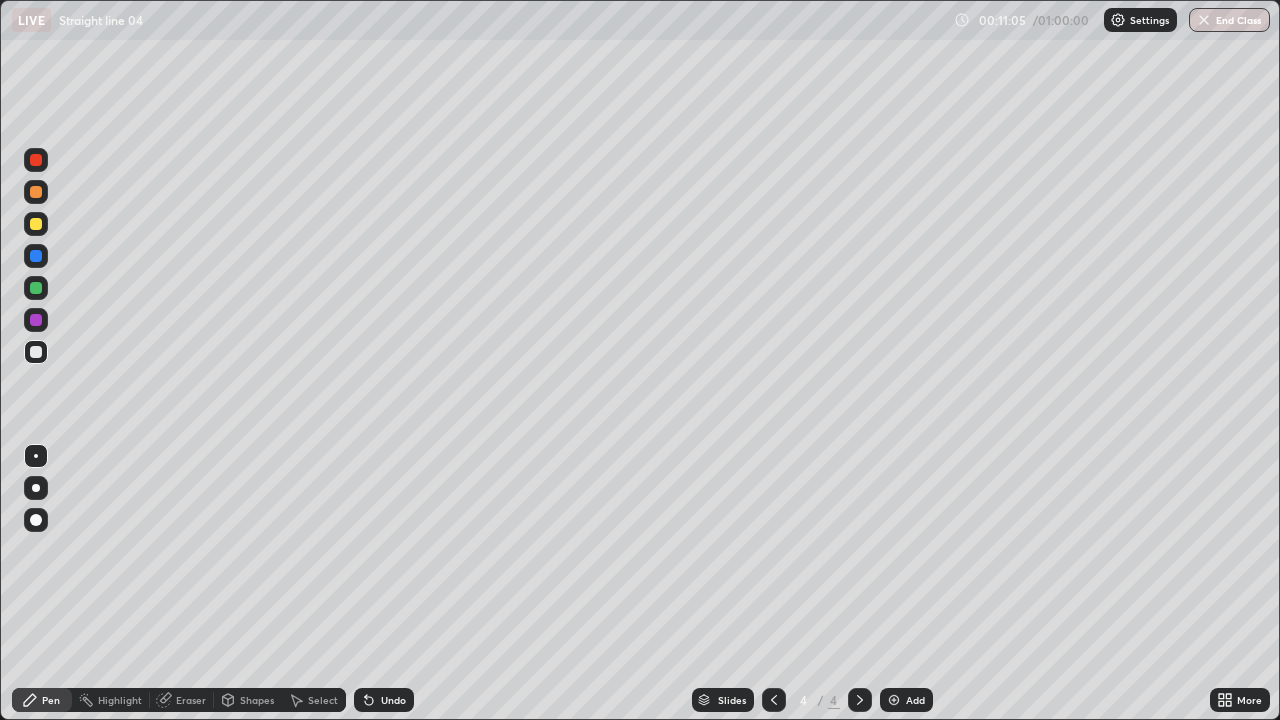 click at bounding box center [36, 224] 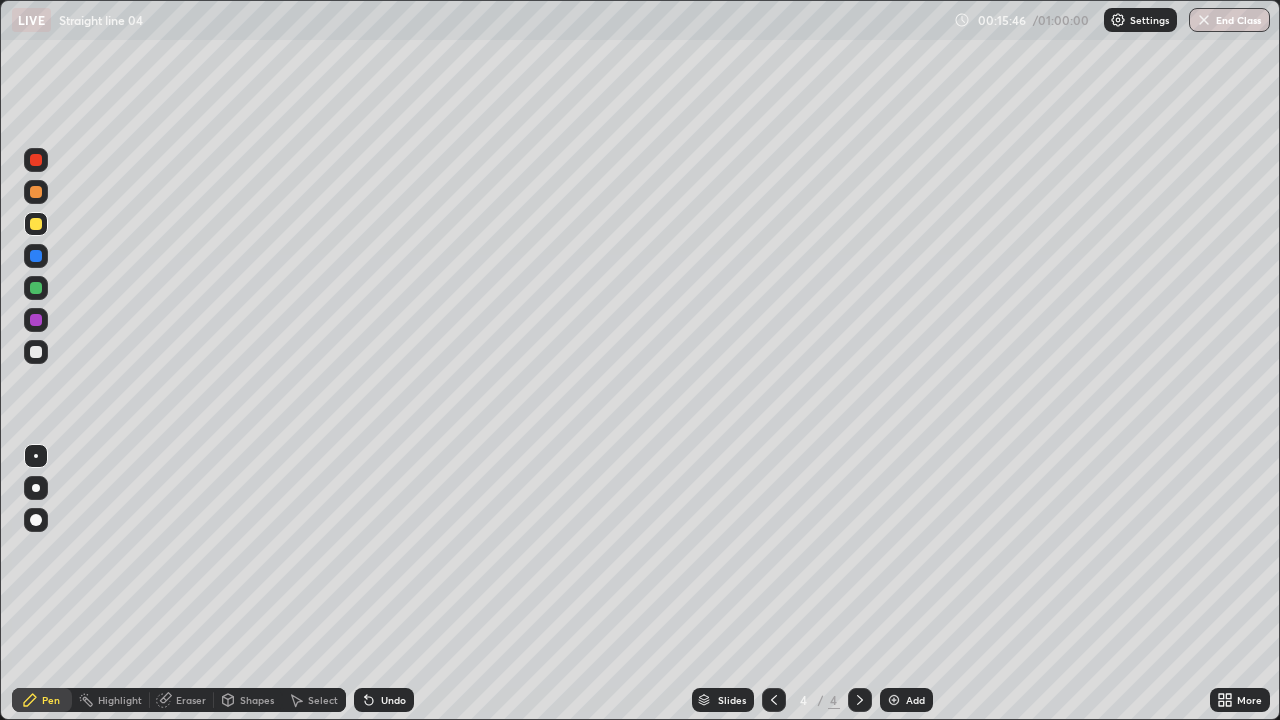 click on "Add" at bounding box center (915, 700) 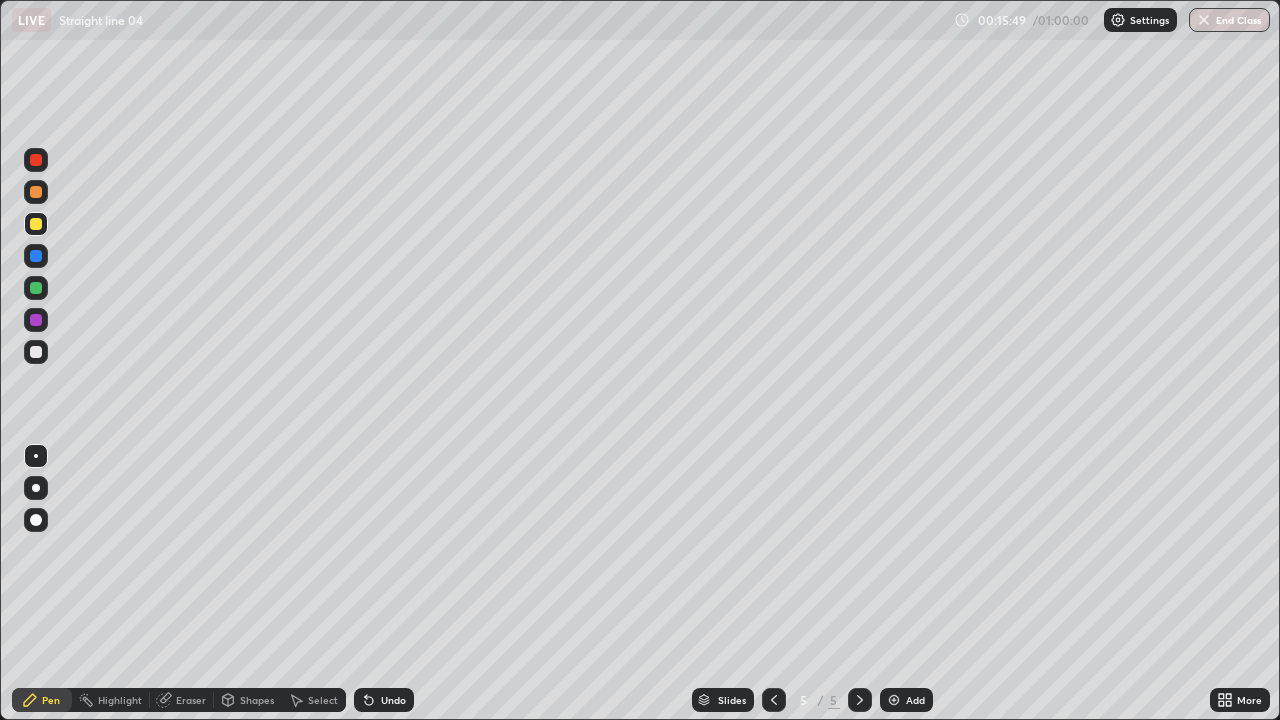 click at bounding box center [36, 352] 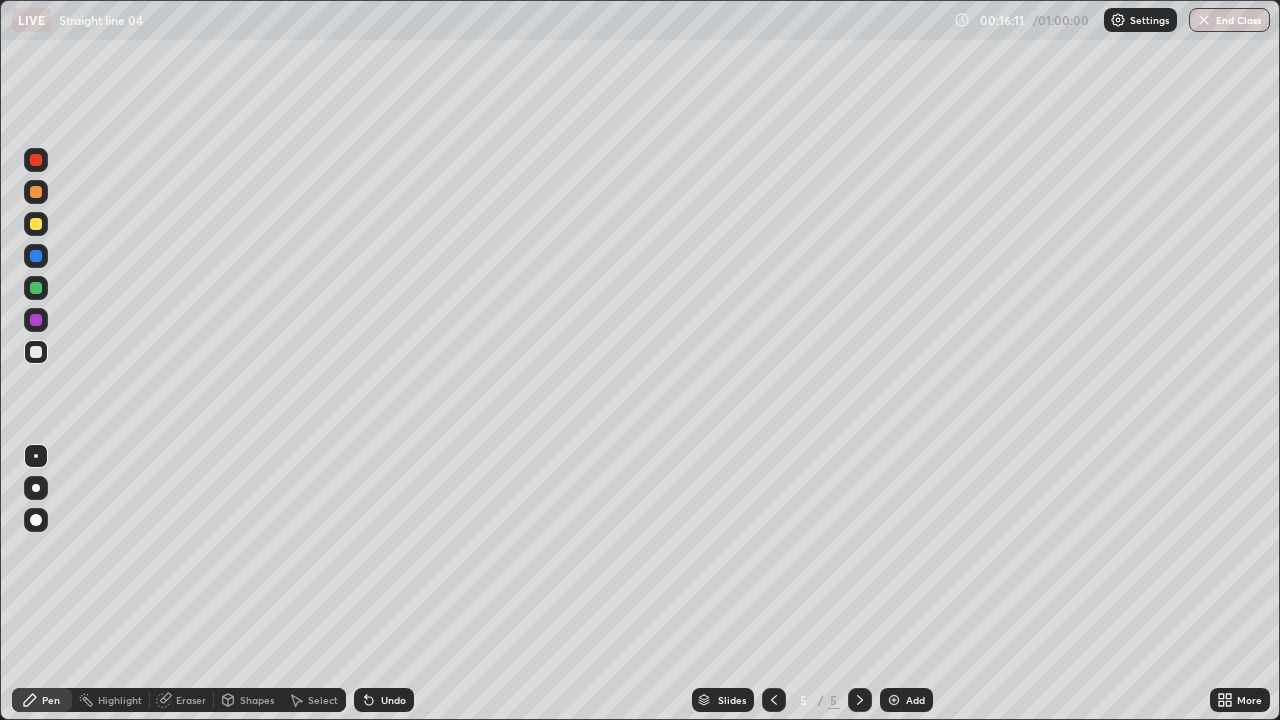 click at bounding box center (36, 320) 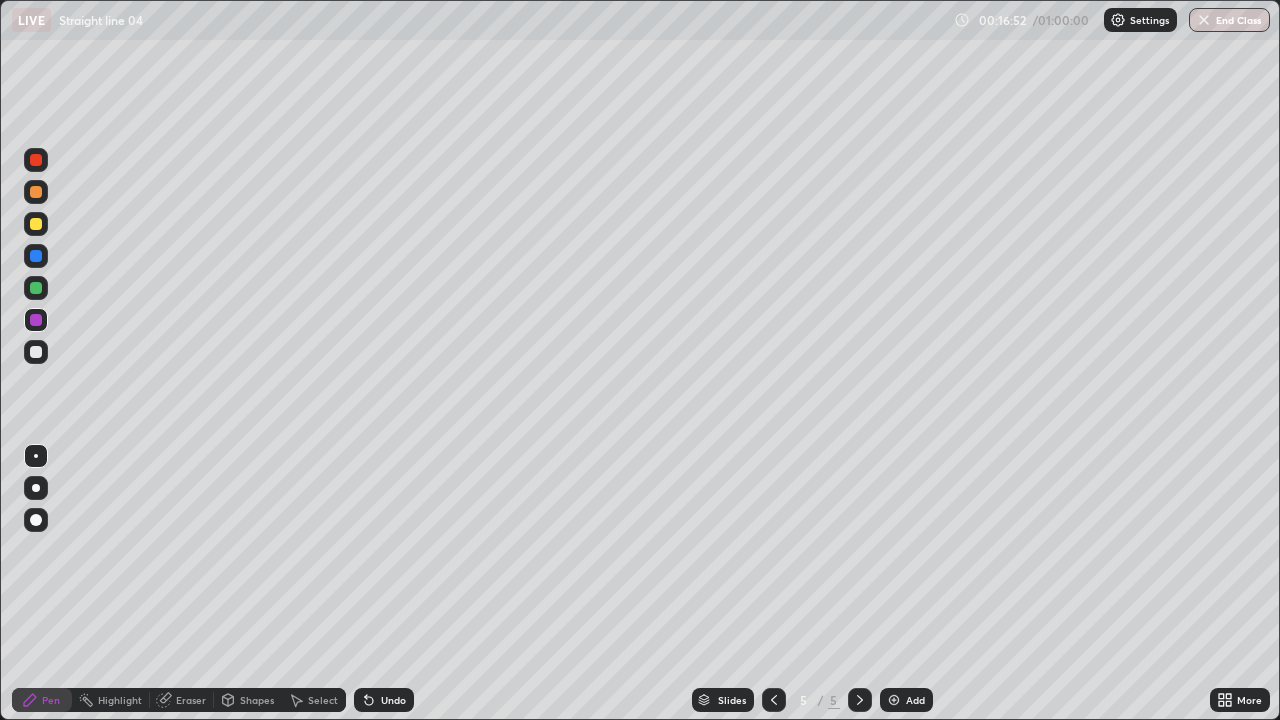 click at bounding box center (36, 224) 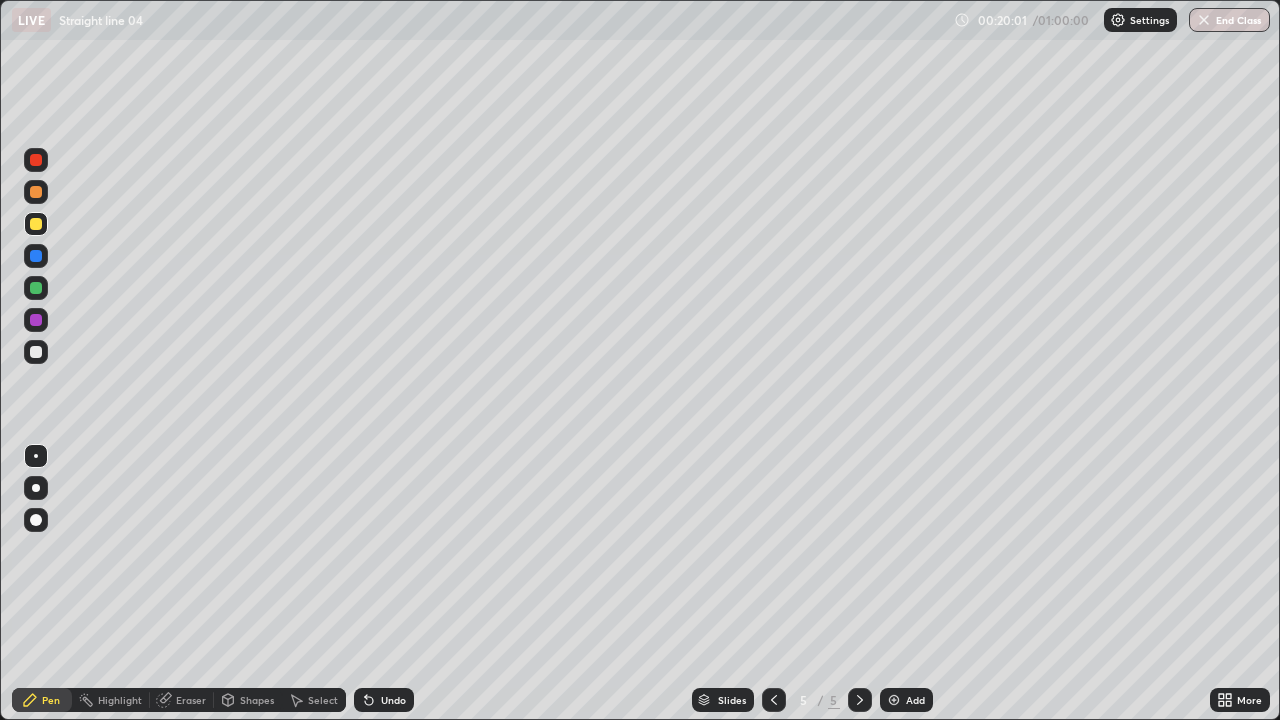 click on "Add" at bounding box center (915, 700) 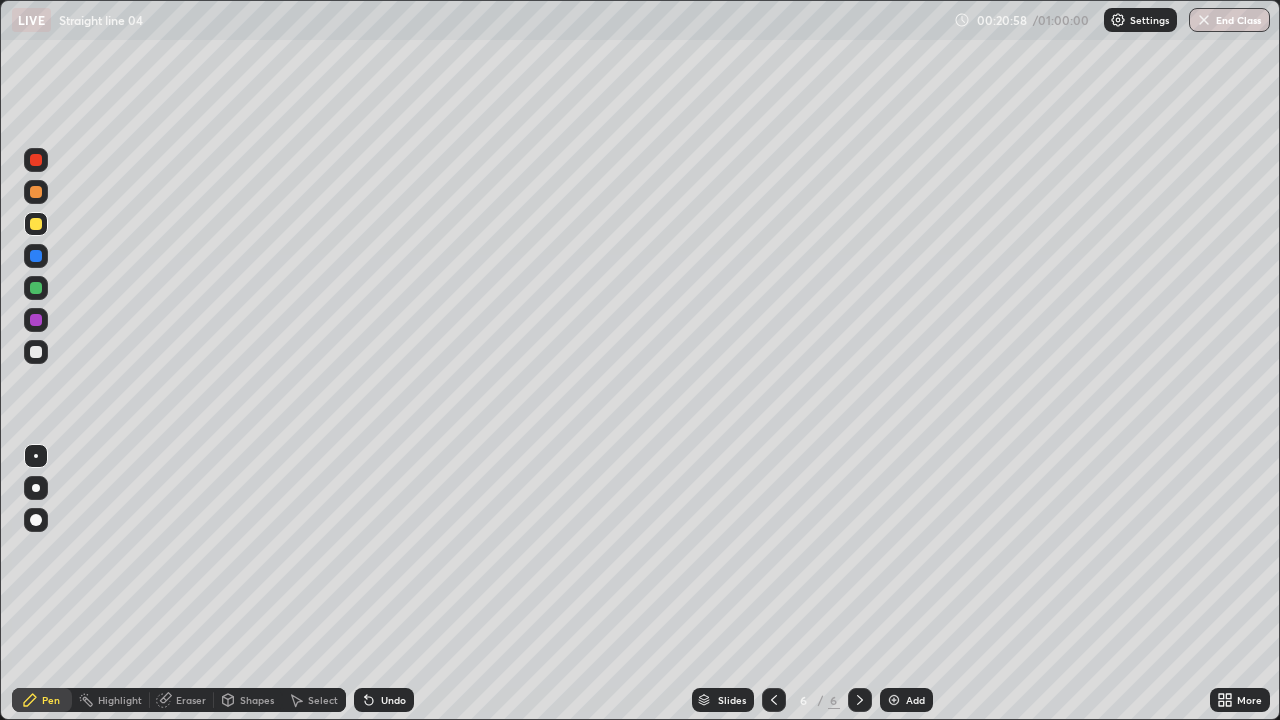 click at bounding box center [36, 352] 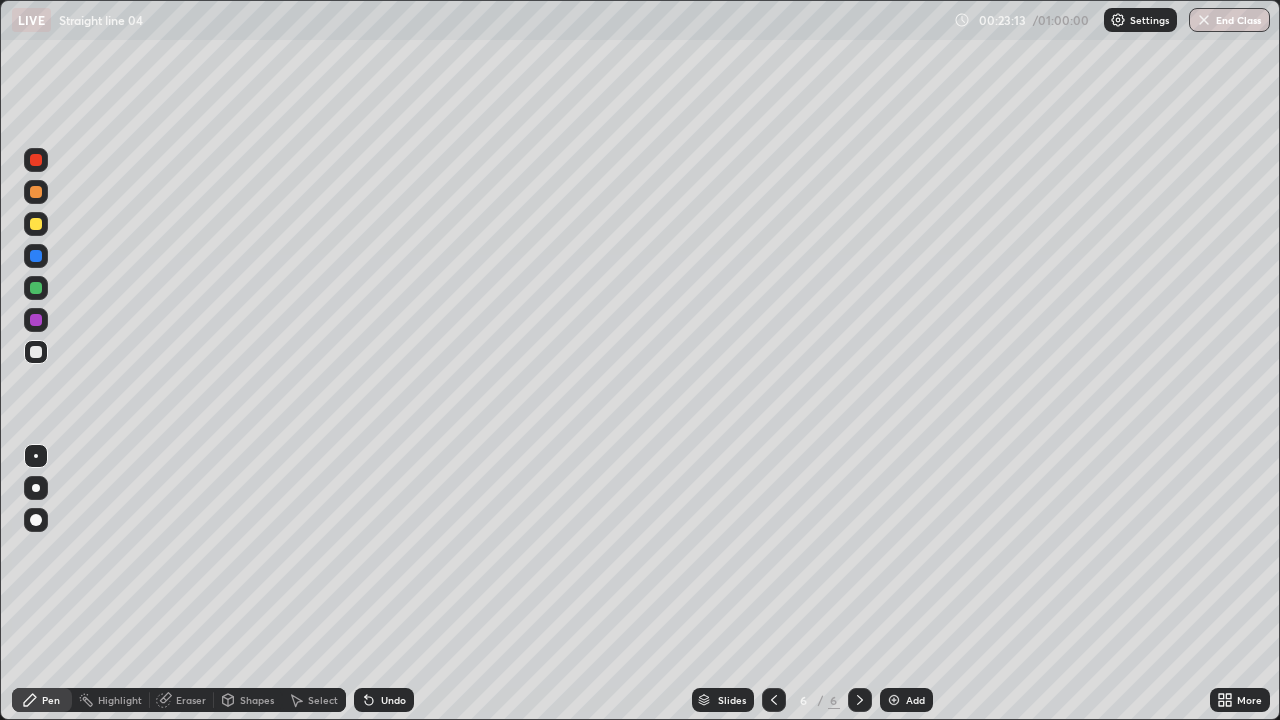 click on "Add" at bounding box center (906, 700) 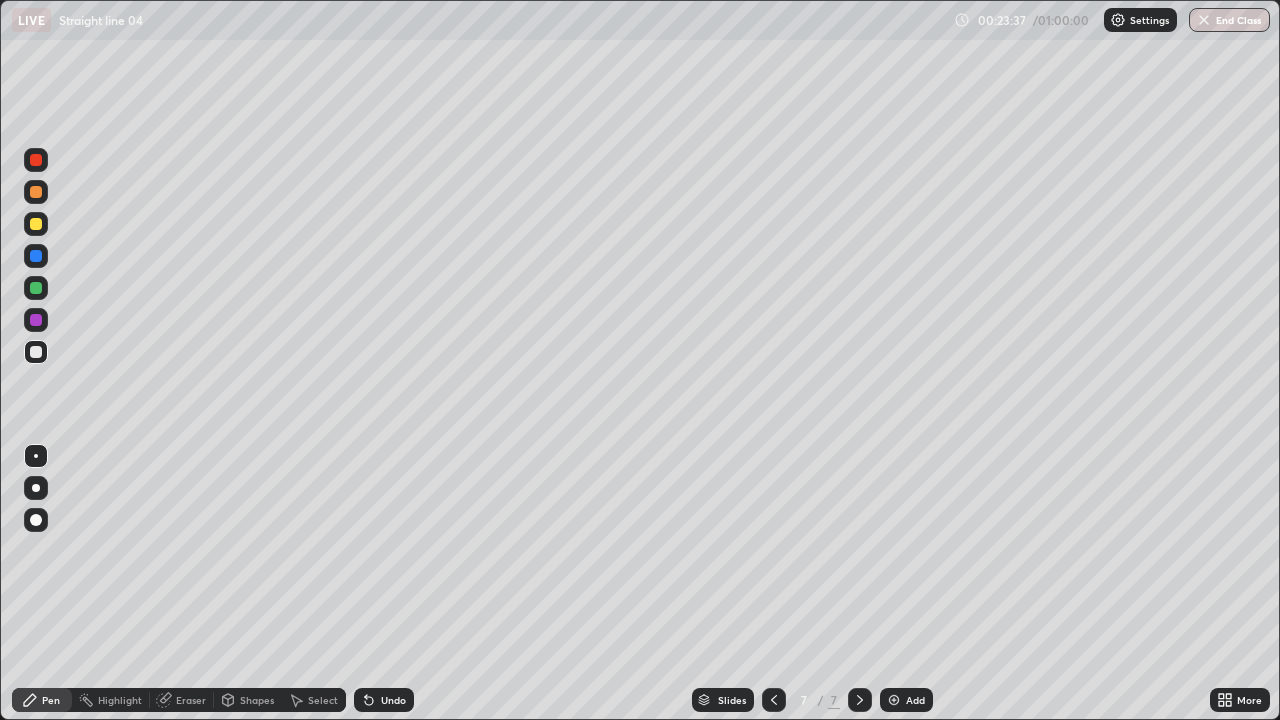 click at bounding box center (36, 320) 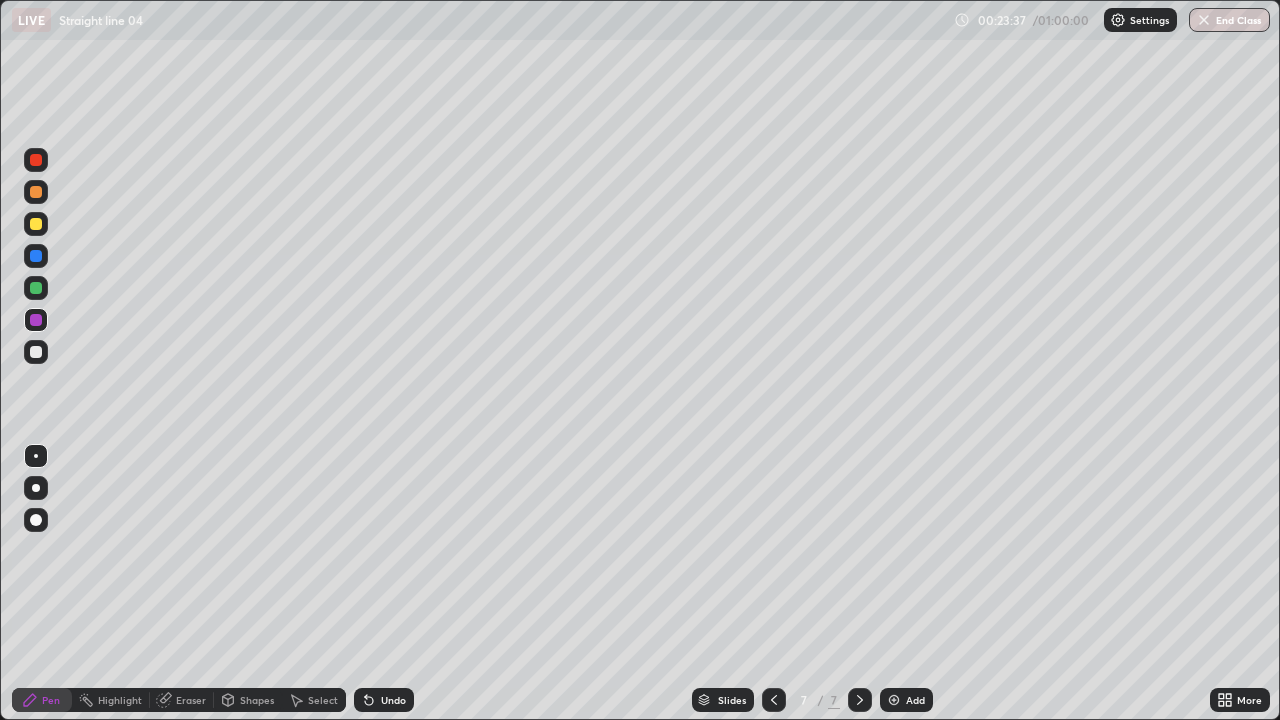 click at bounding box center (36, 256) 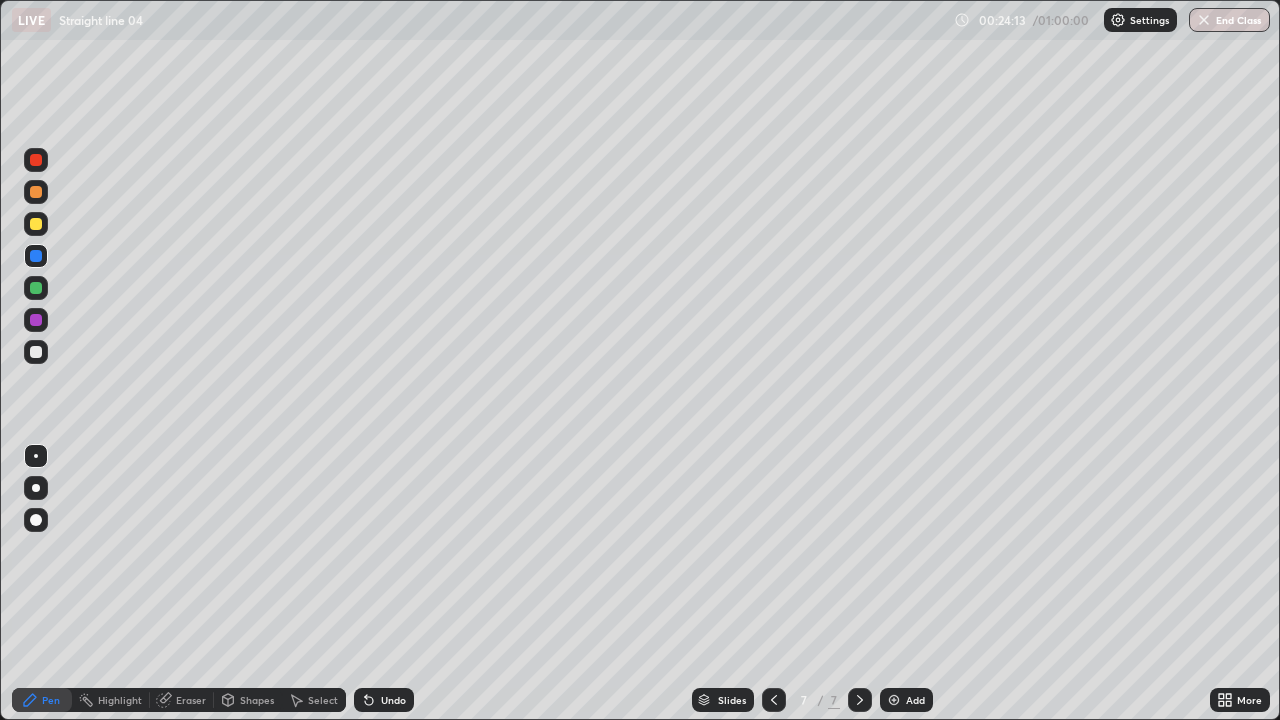 click at bounding box center [36, 224] 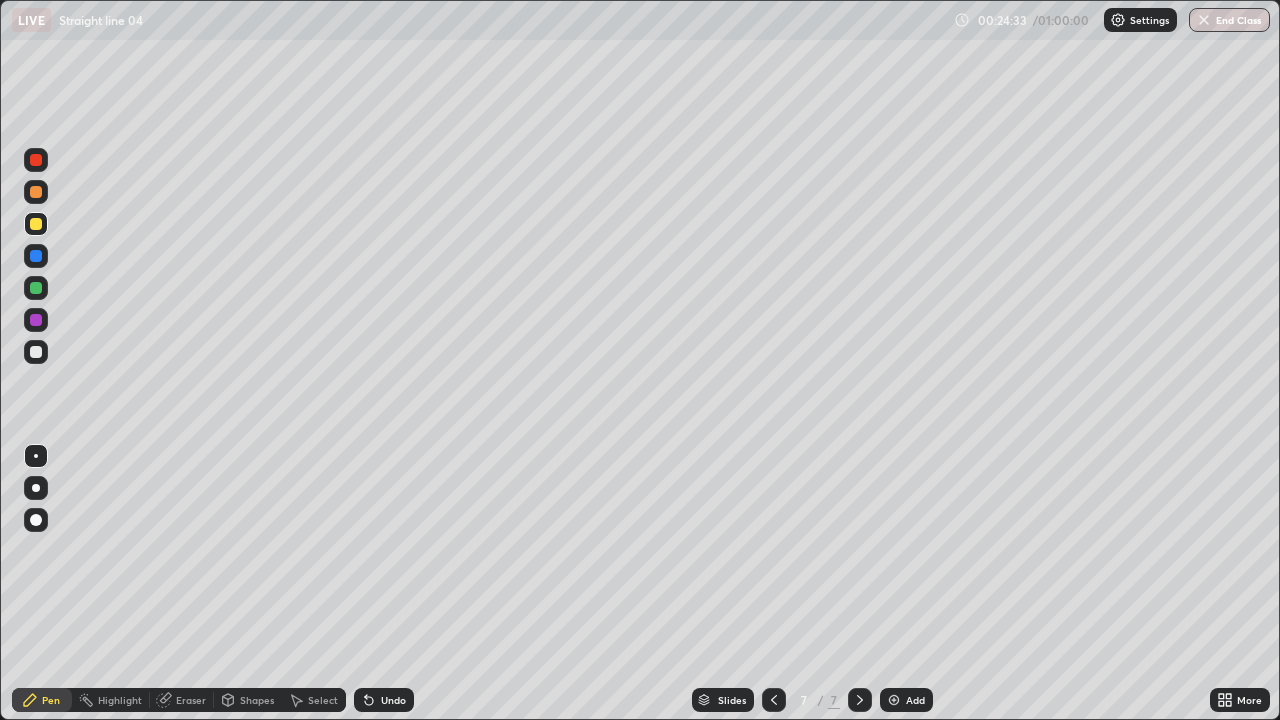 click at bounding box center (36, 256) 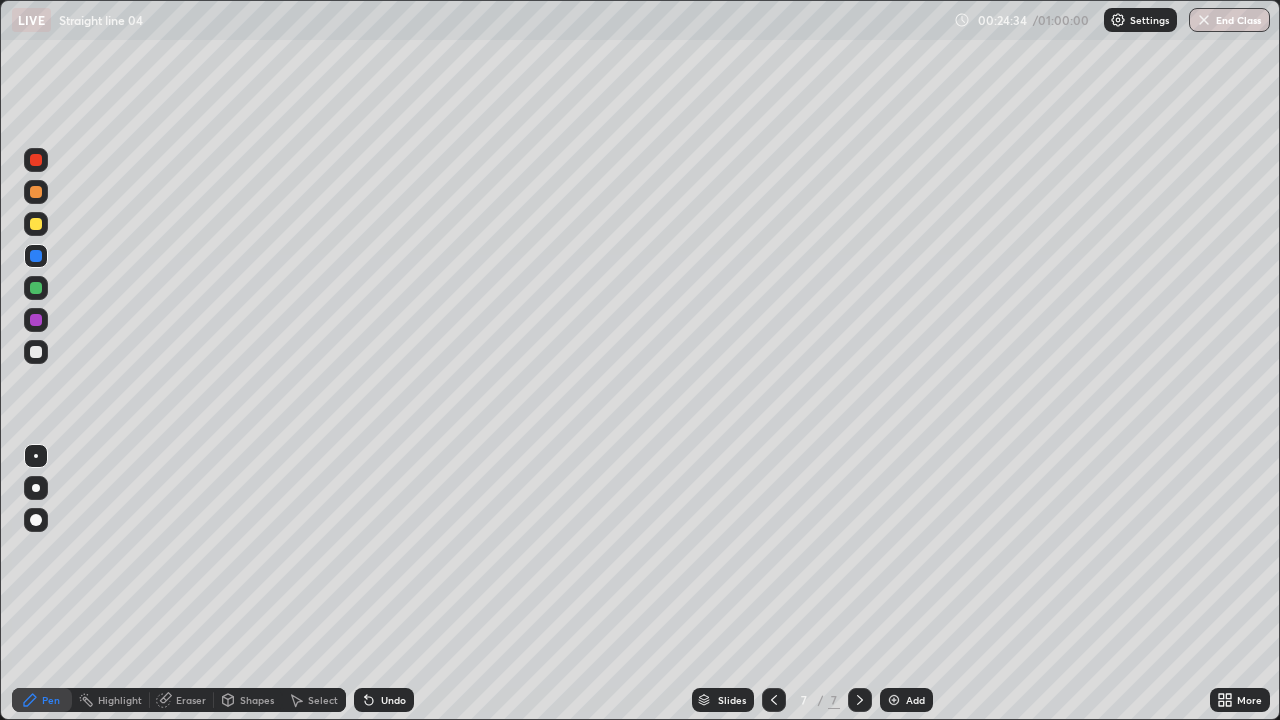 click at bounding box center [36, 288] 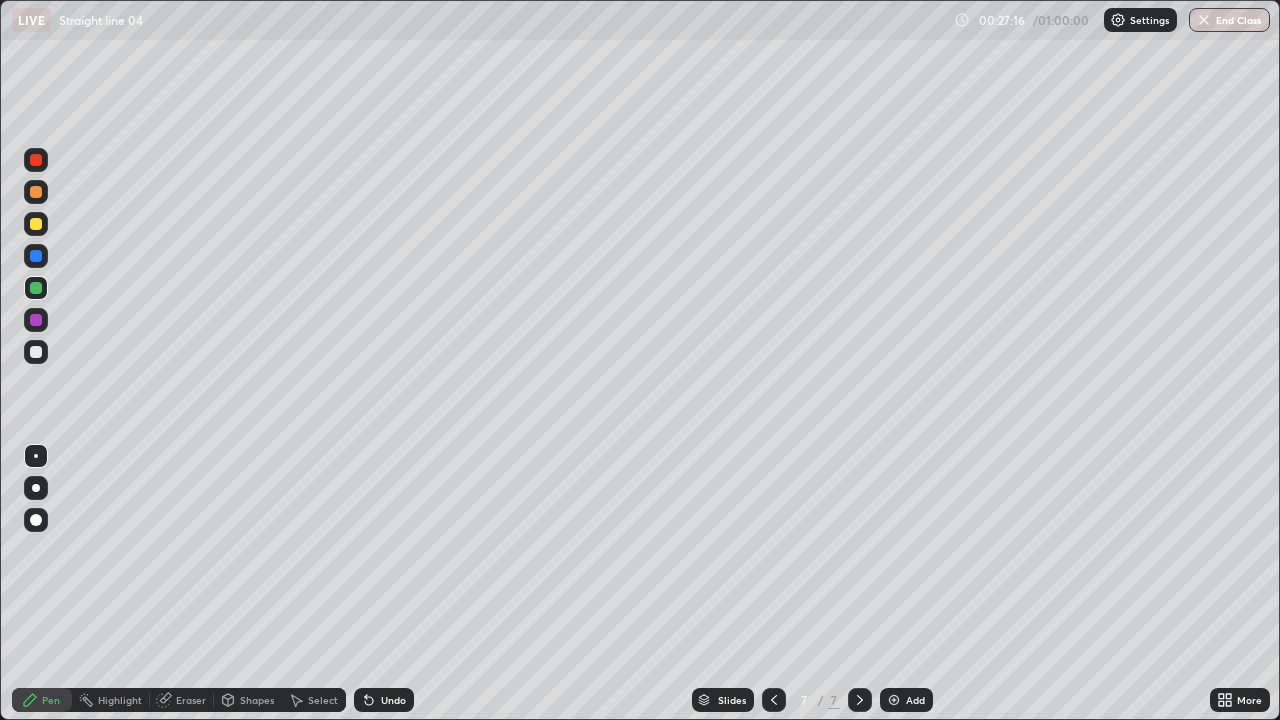click at bounding box center (894, 700) 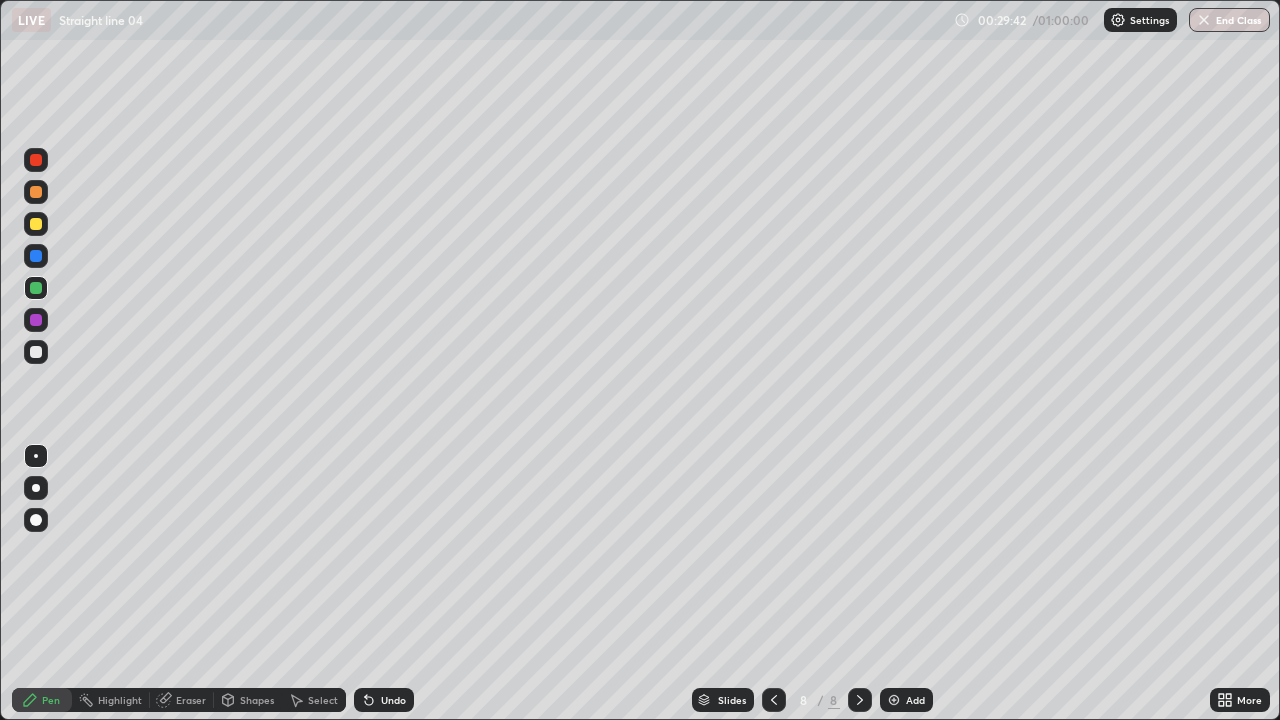 click on "Add" at bounding box center (915, 700) 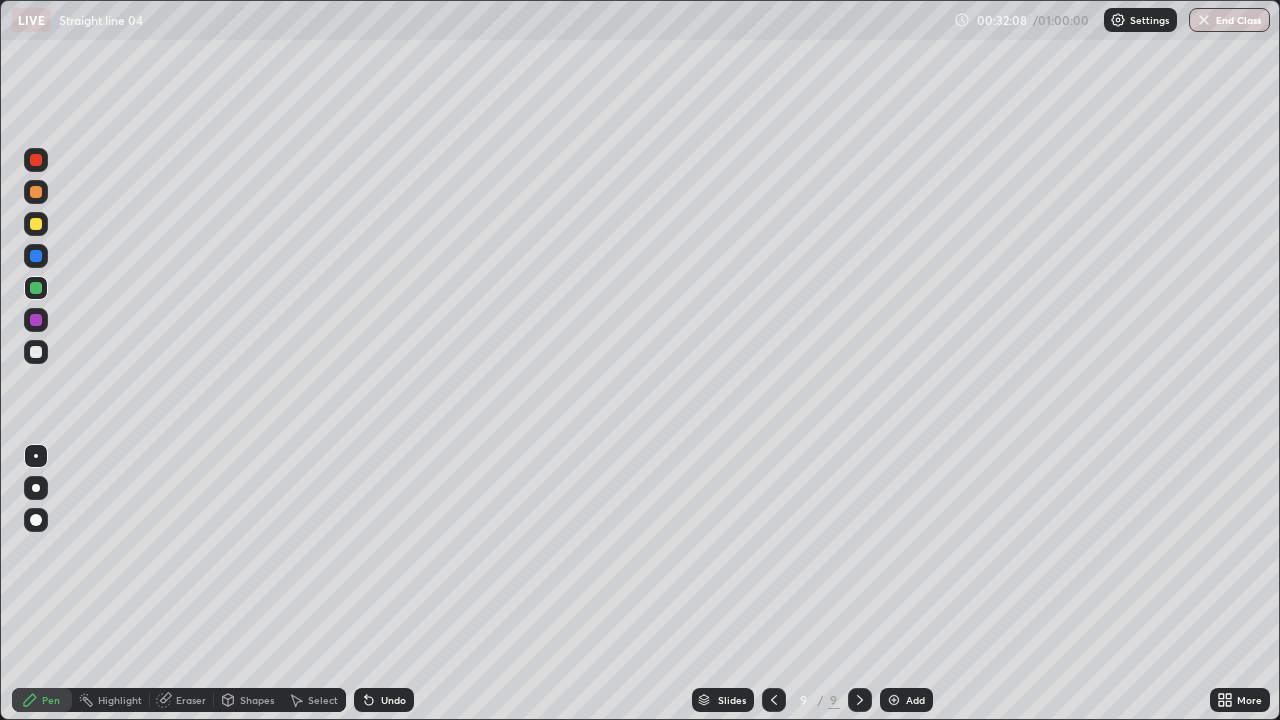 click on "Undo" at bounding box center (393, 700) 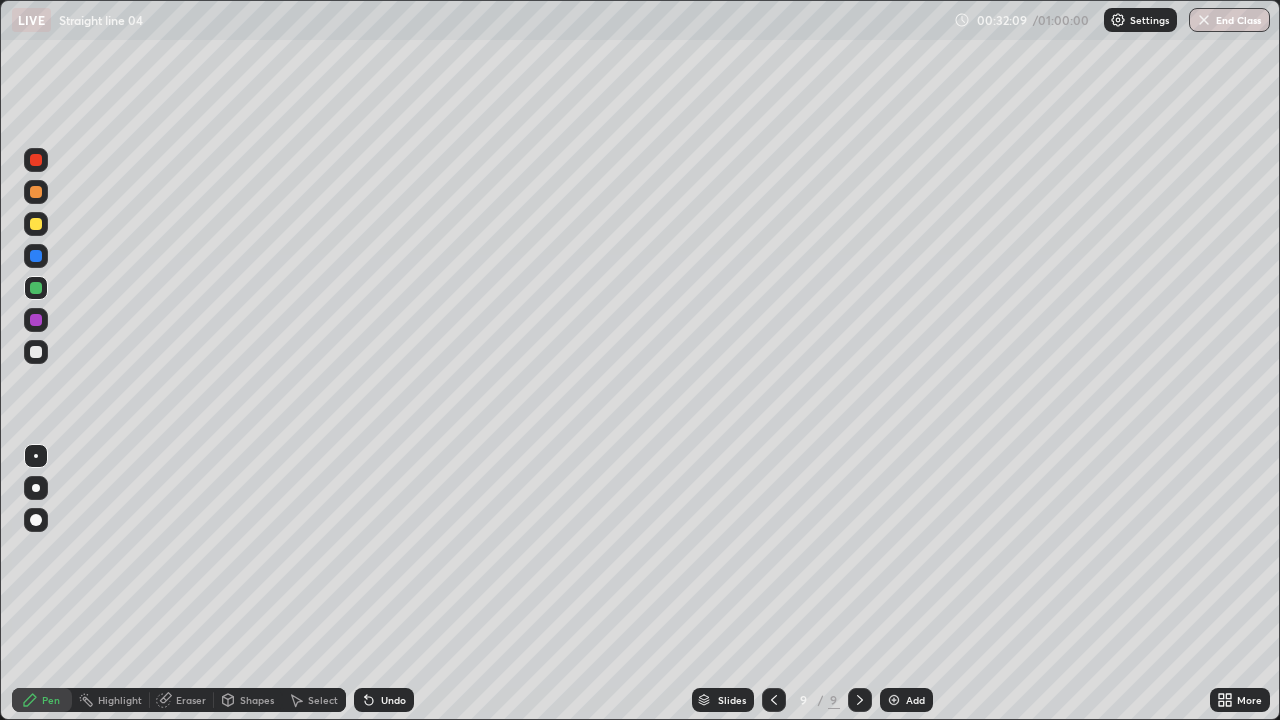 click on "Undo" at bounding box center (393, 700) 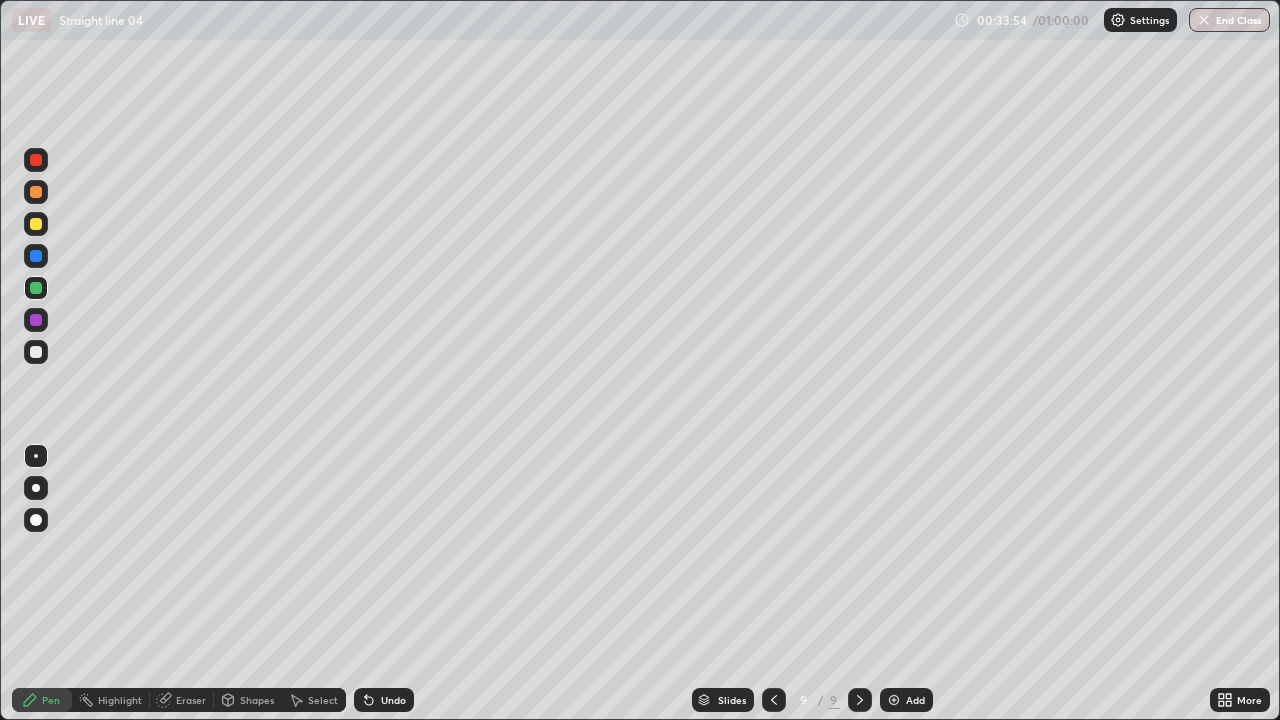 click on "Slides 9 / 9 Add" at bounding box center [812, 700] 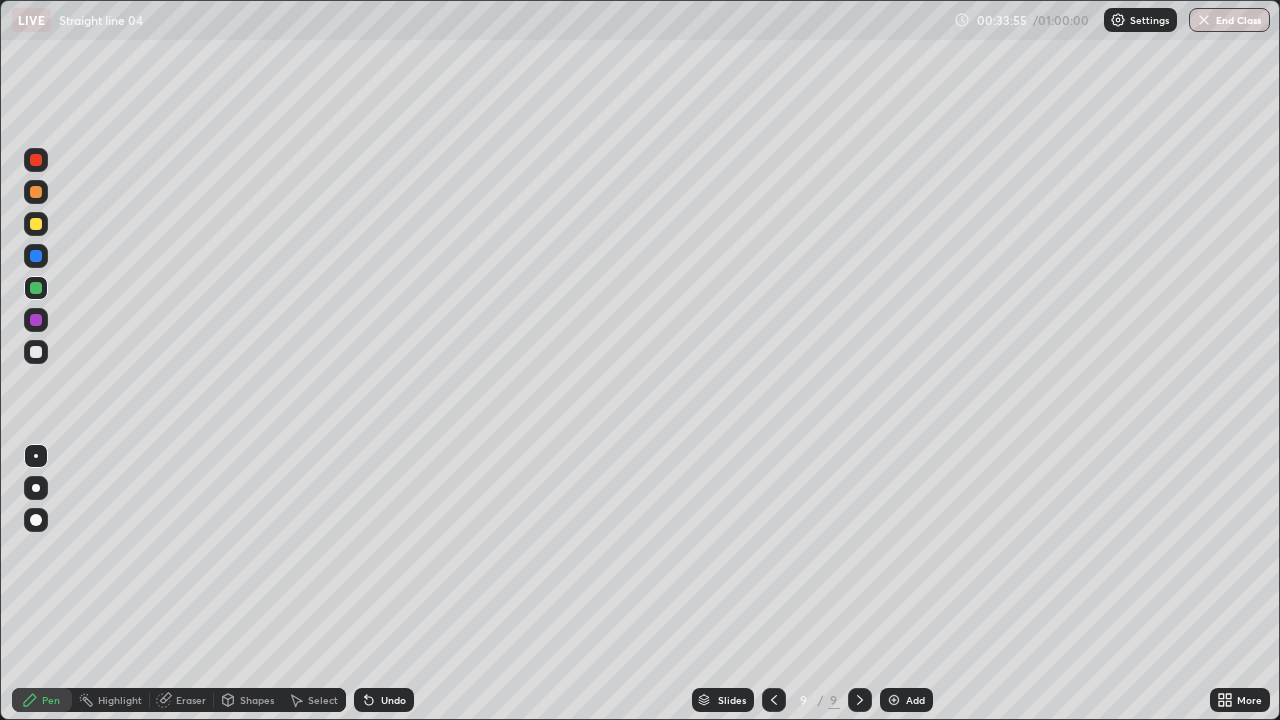 click on "Slides 9 / 9 Add" at bounding box center [812, 700] 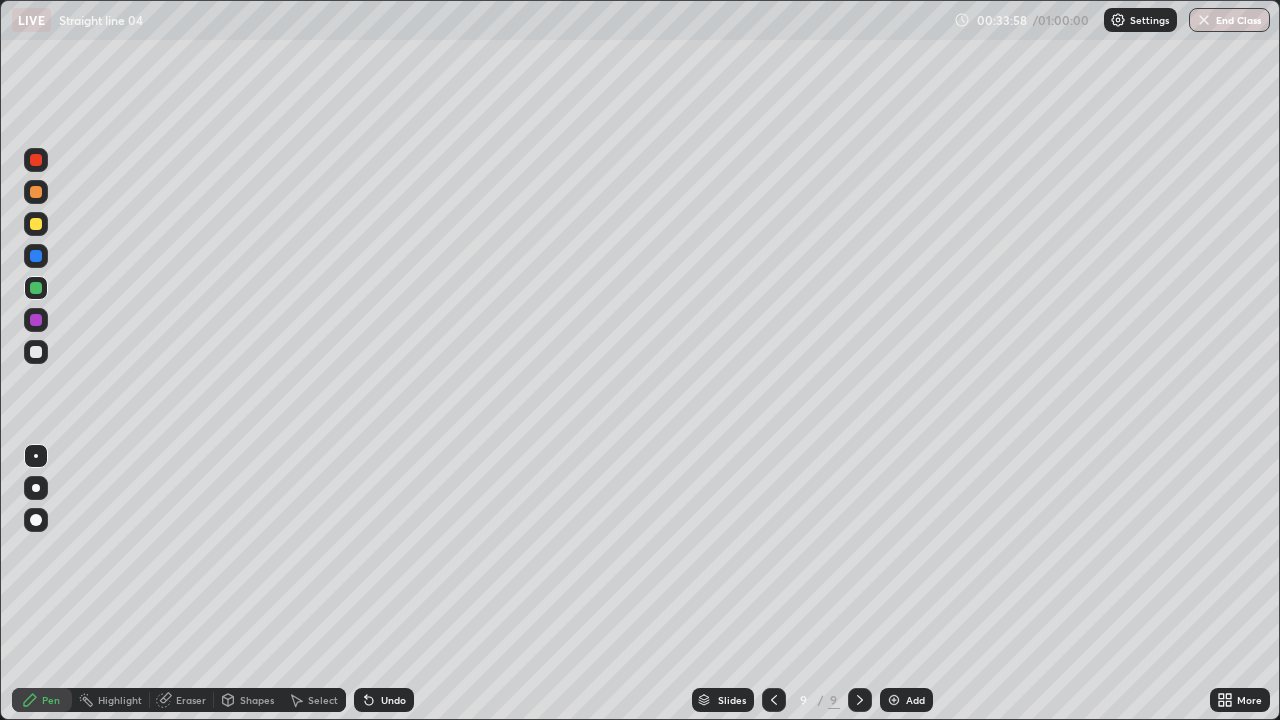 click on "Slides 9 / 9 Add" at bounding box center (812, 700) 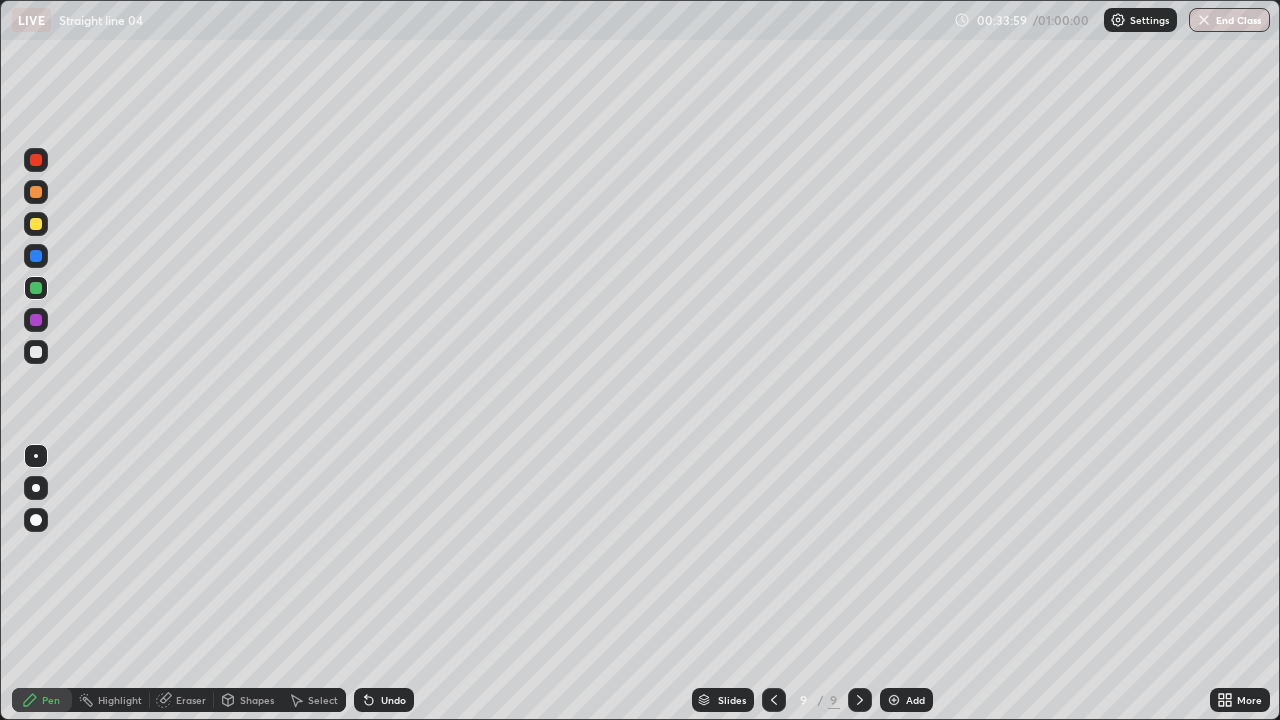 click on "Slides 9 / 9 Add" at bounding box center [812, 700] 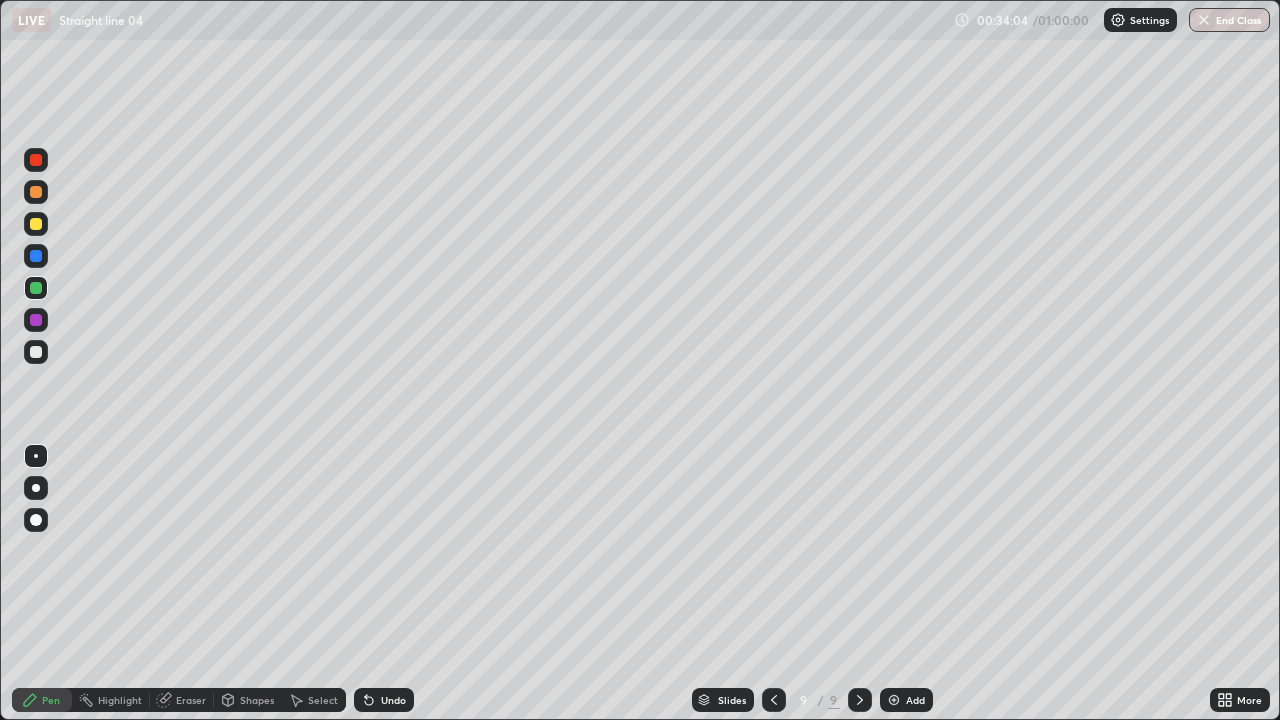 click on "Slides 9 / 9 Add" at bounding box center [812, 700] 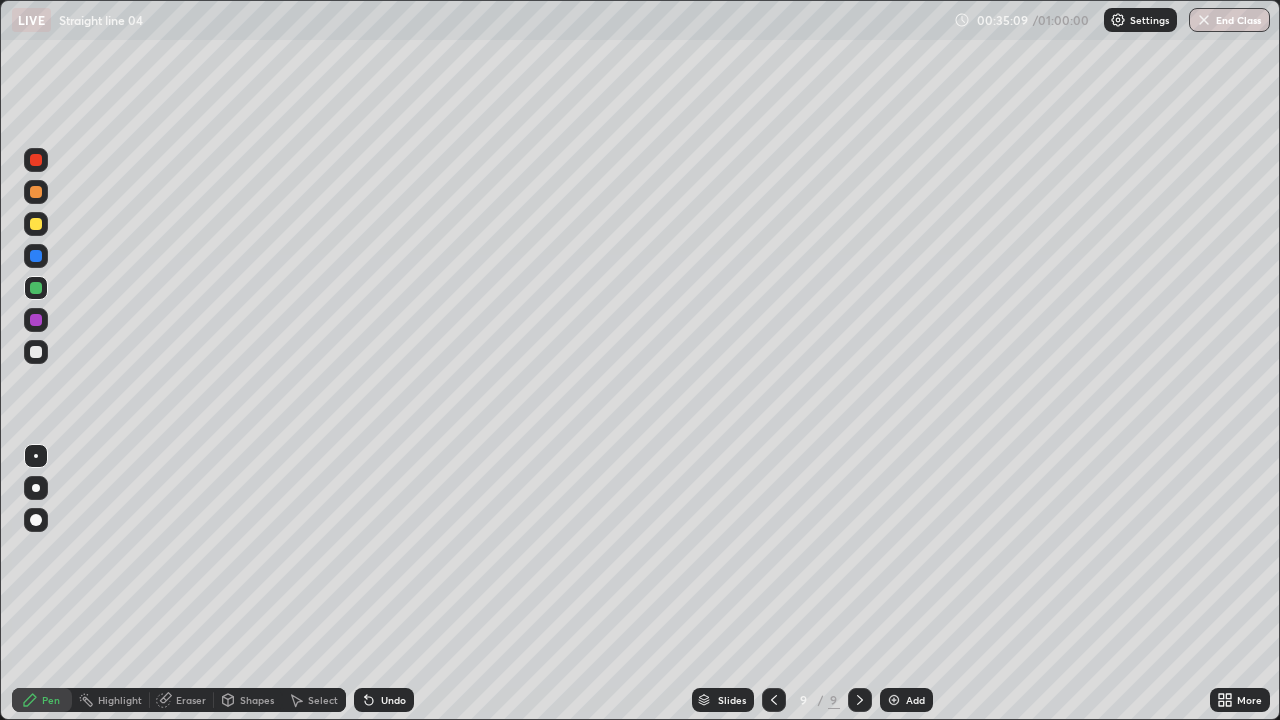 click on "Add" at bounding box center (915, 700) 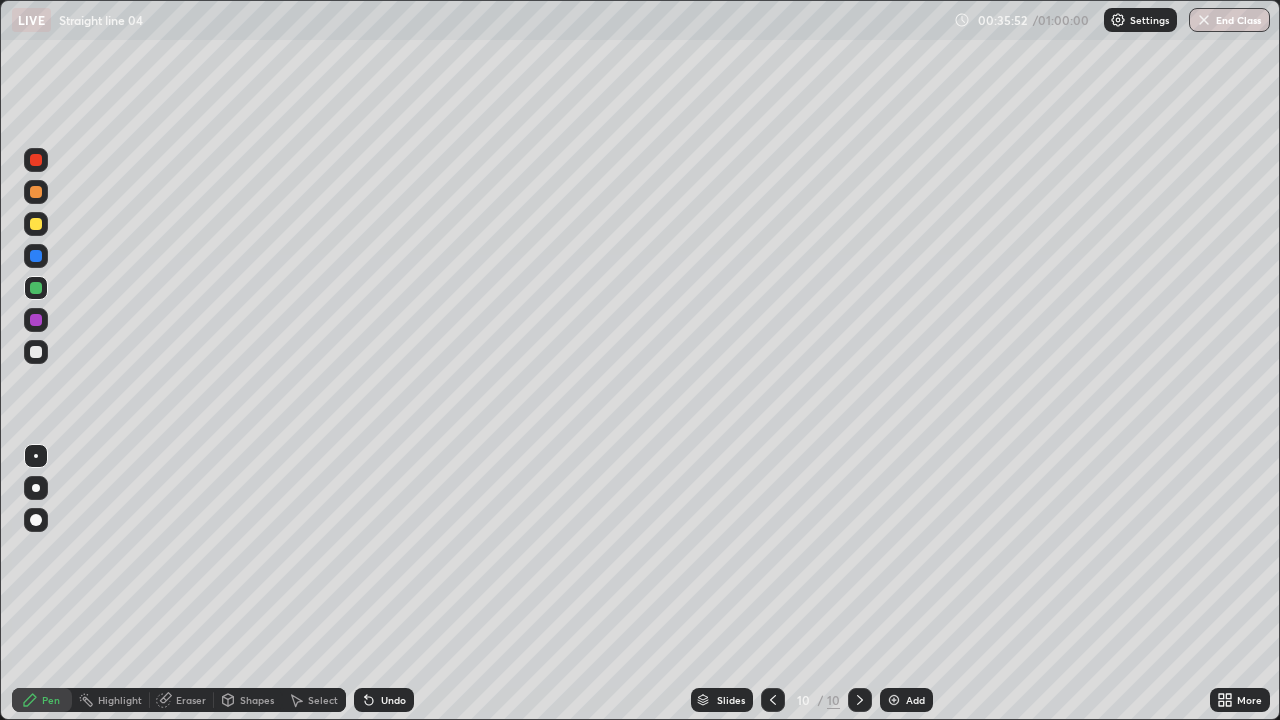 click on "Eraser" at bounding box center (191, 700) 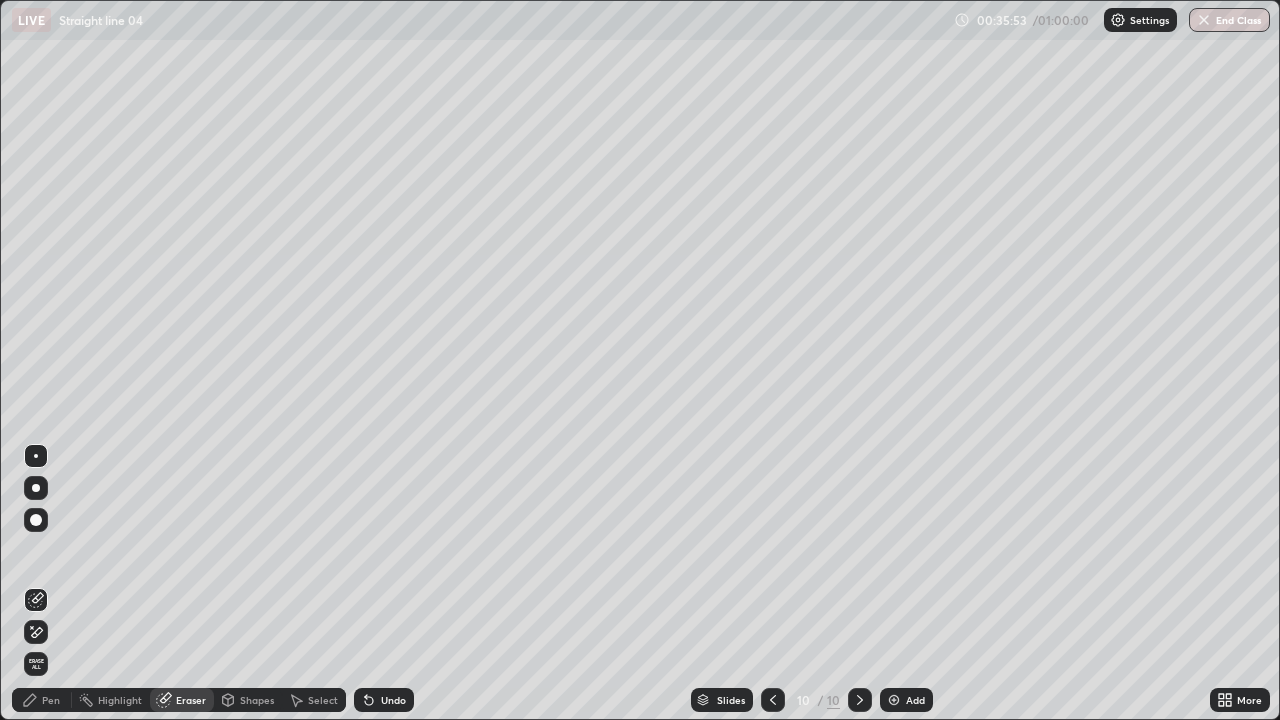 click on "Highlight" at bounding box center [111, 700] 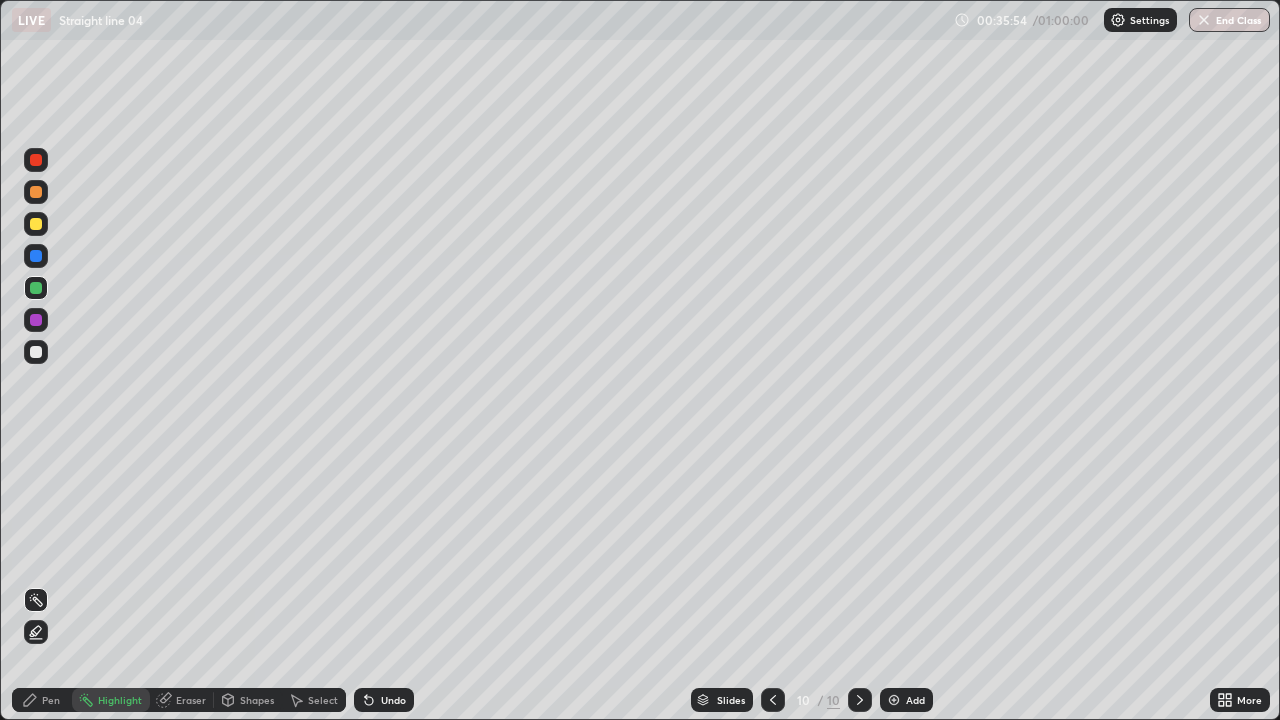 click on "Pen" at bounding box center (51, 700) 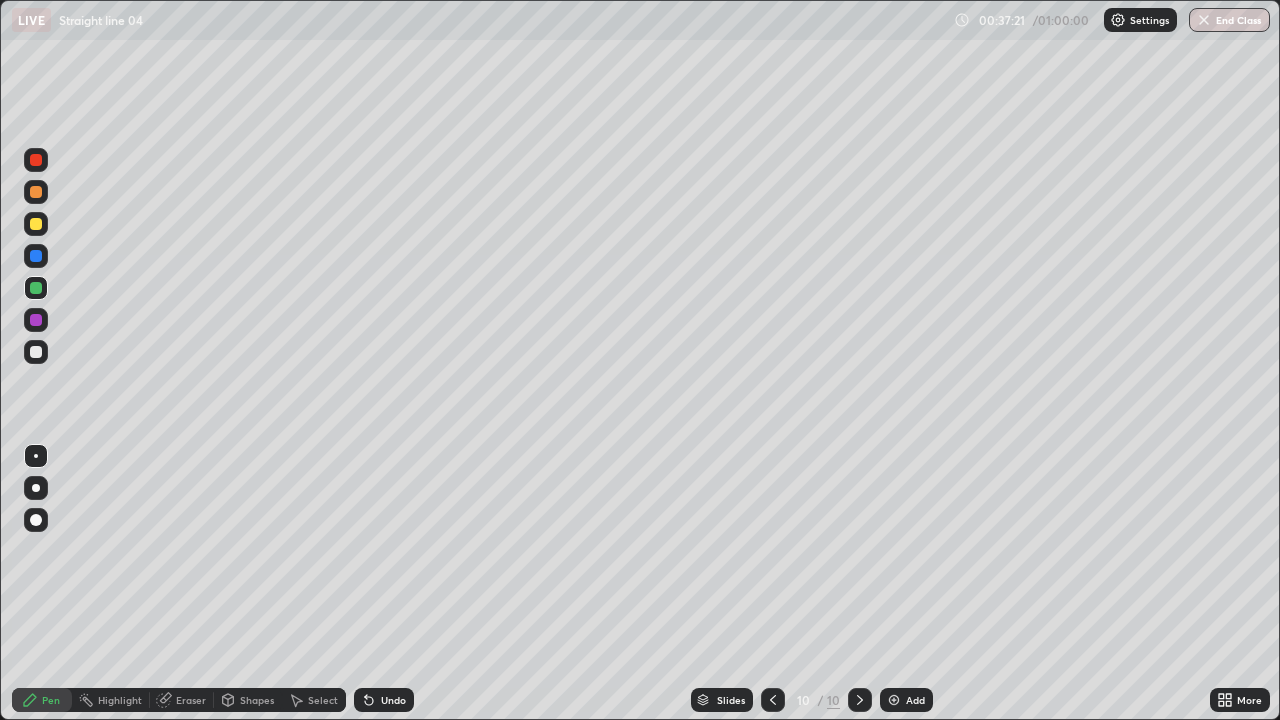 click at bounding box center [894, 700] 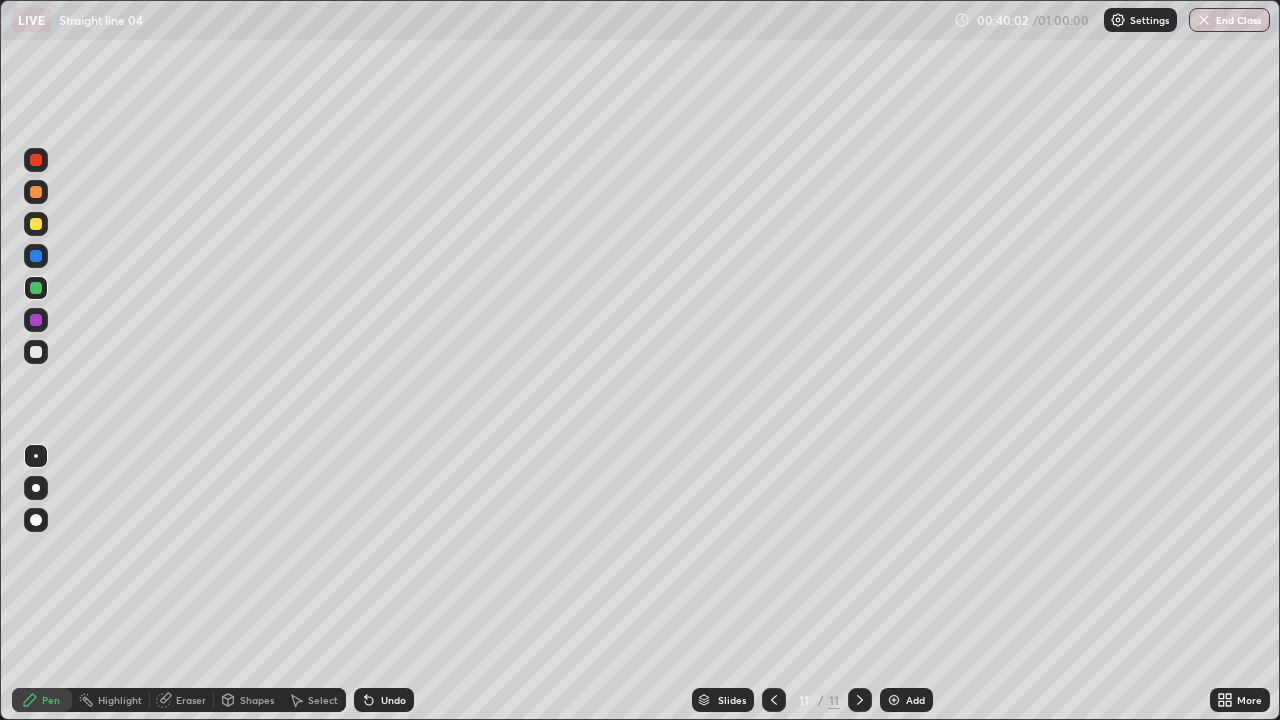 click 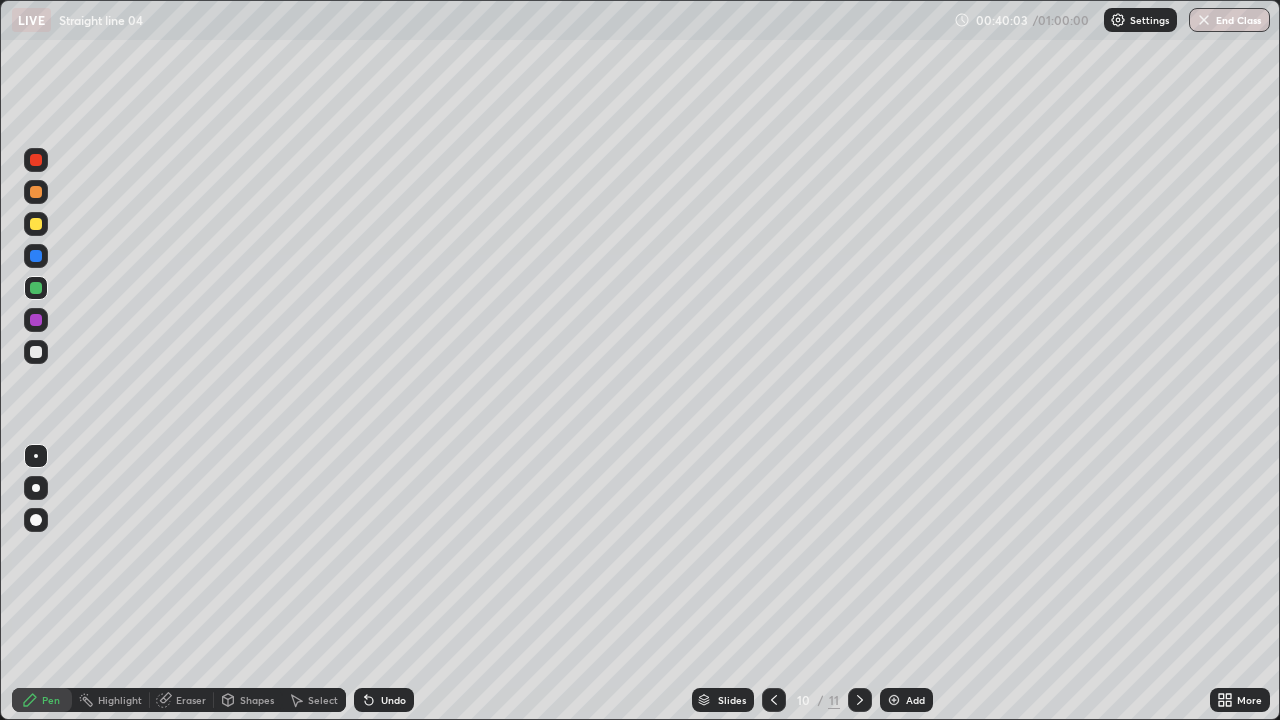 click 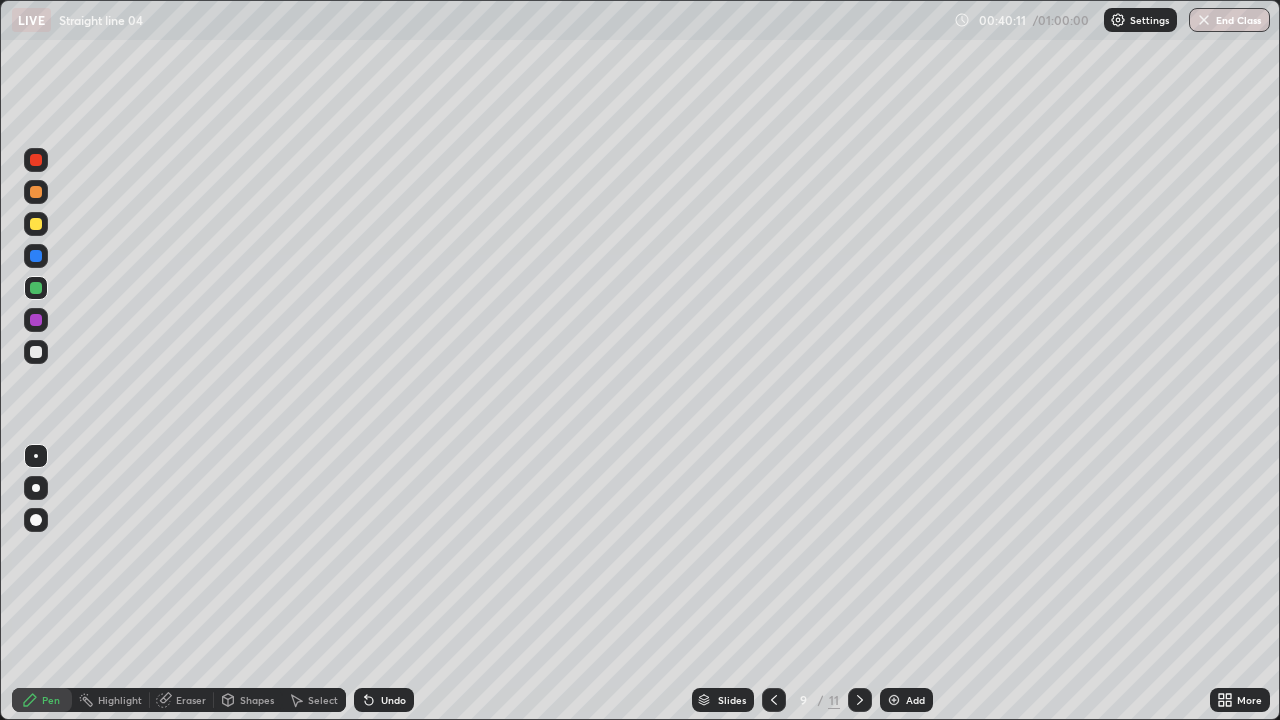 click on "Slides 9 / 11 Add" at bounding box center [812, 700] 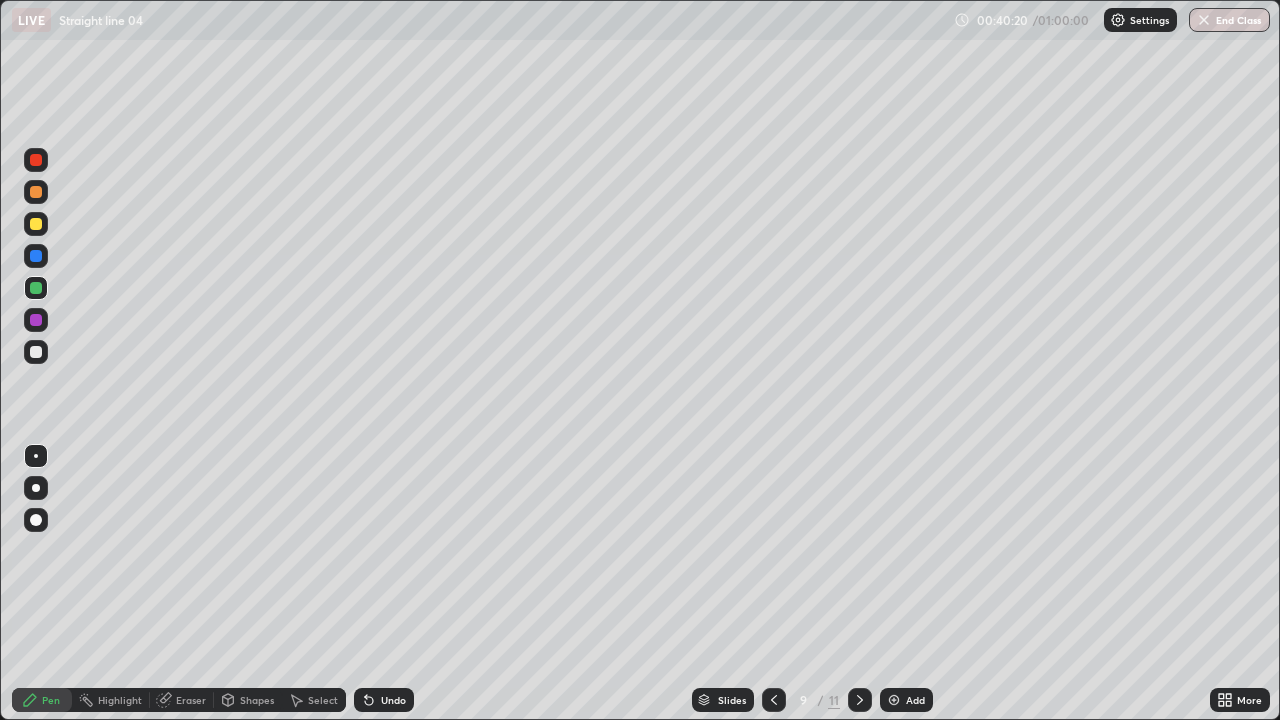 click 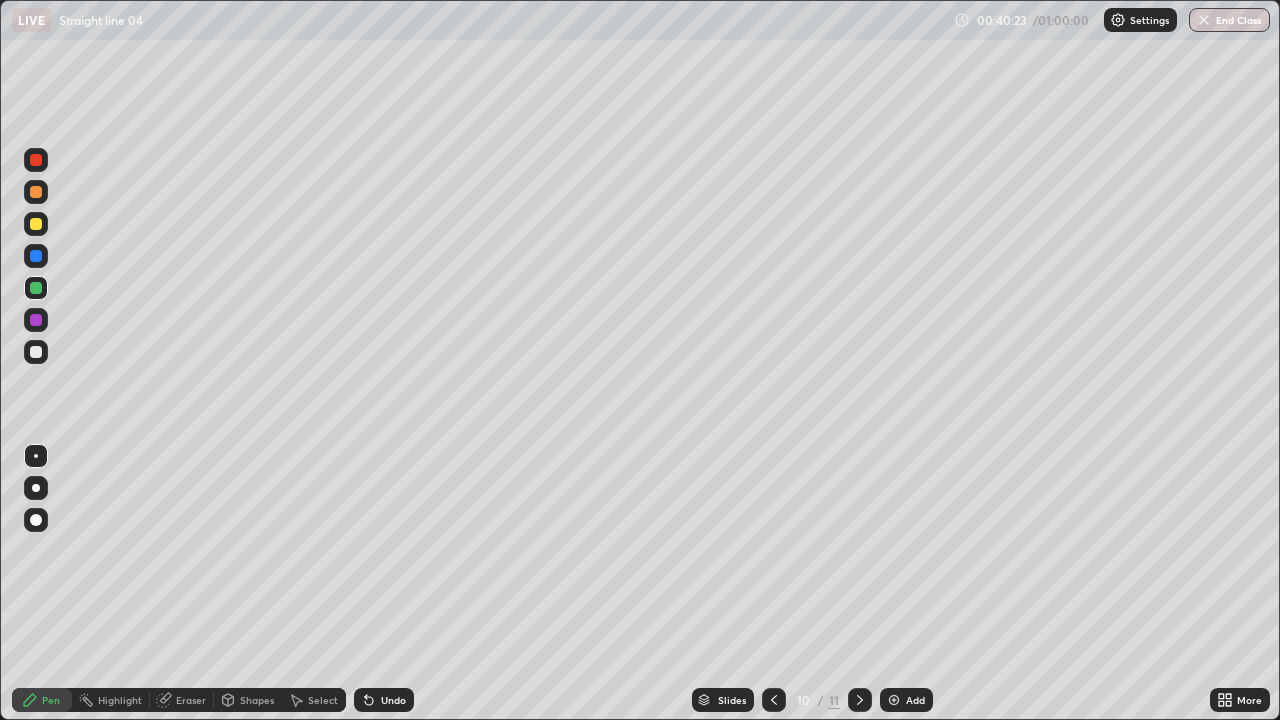 click 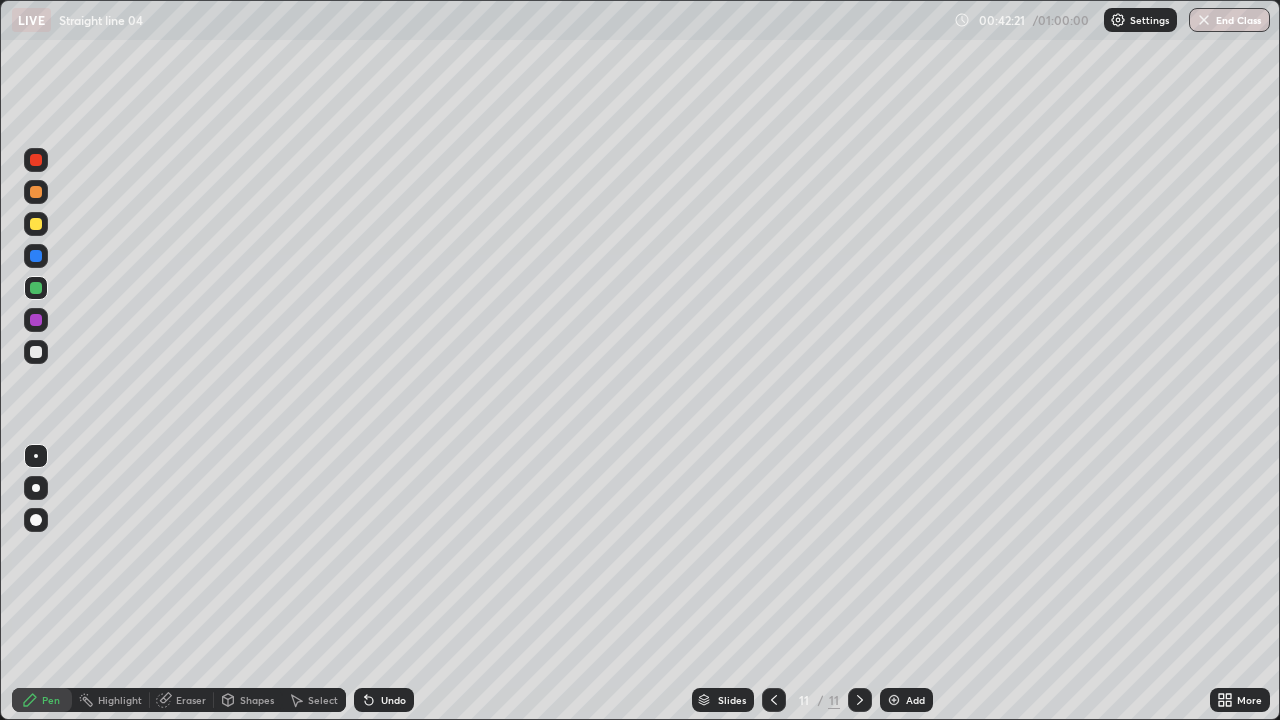 click on "Add" at bounding box center [915, 700] 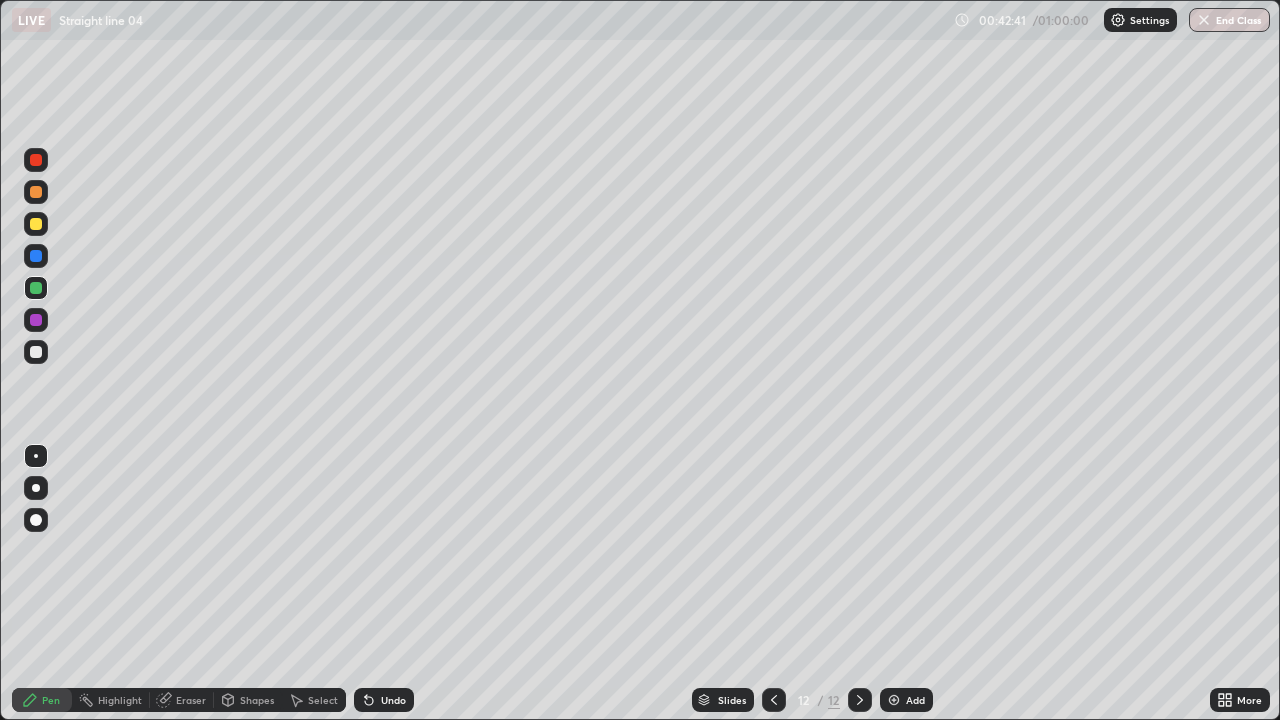 click on "Undo" at bounding box center (384, 700) 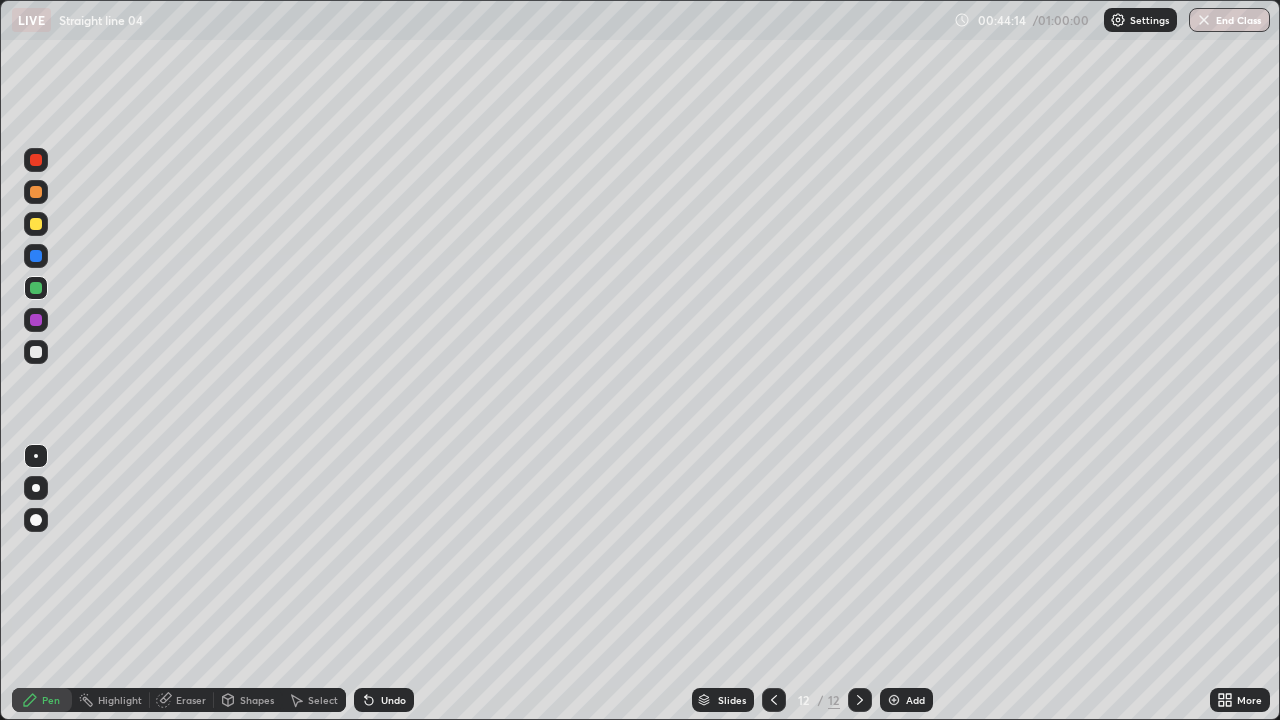 click on "Add" at bounding box center (915, 700) 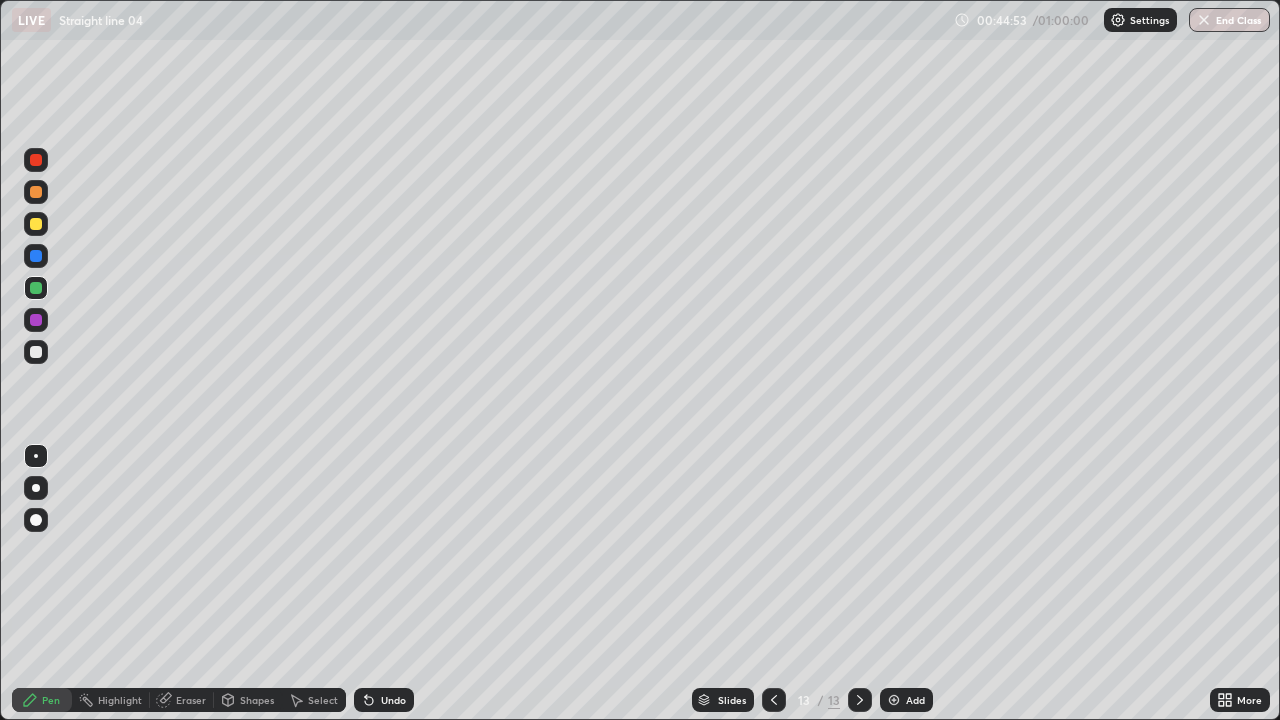 click at bounding box center (36, 352) 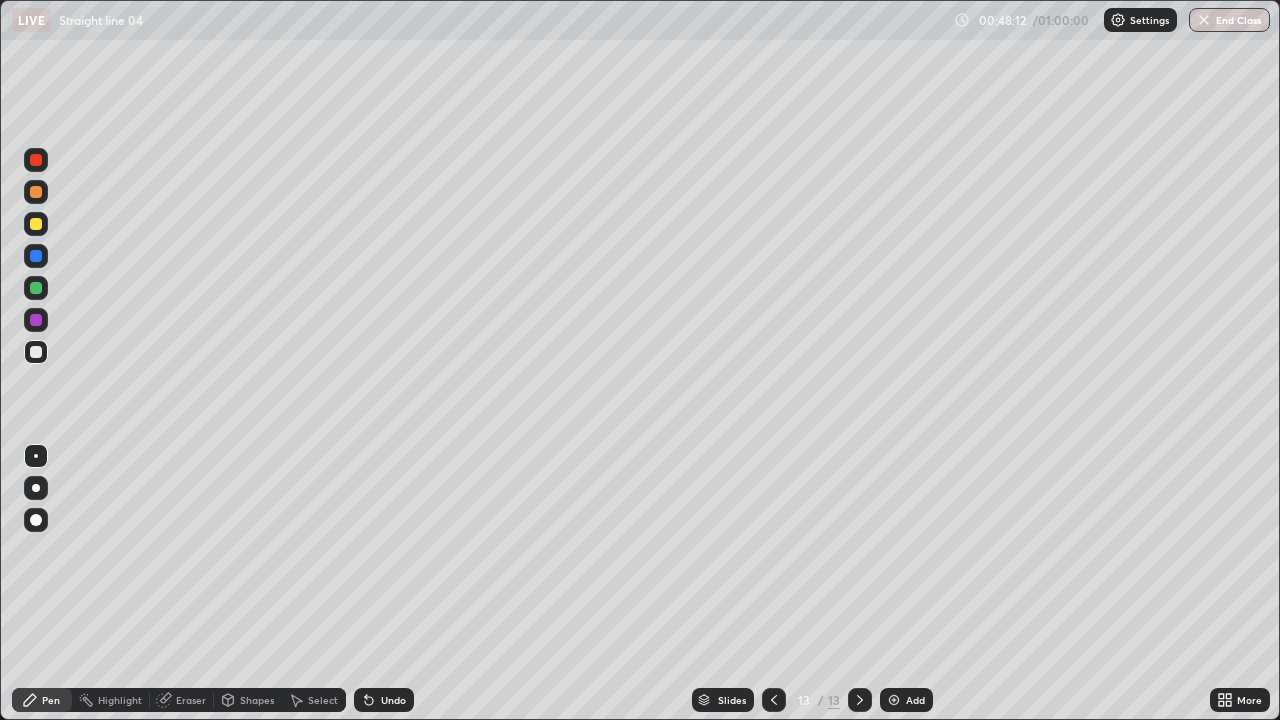 click at bounding box center (894, 700) 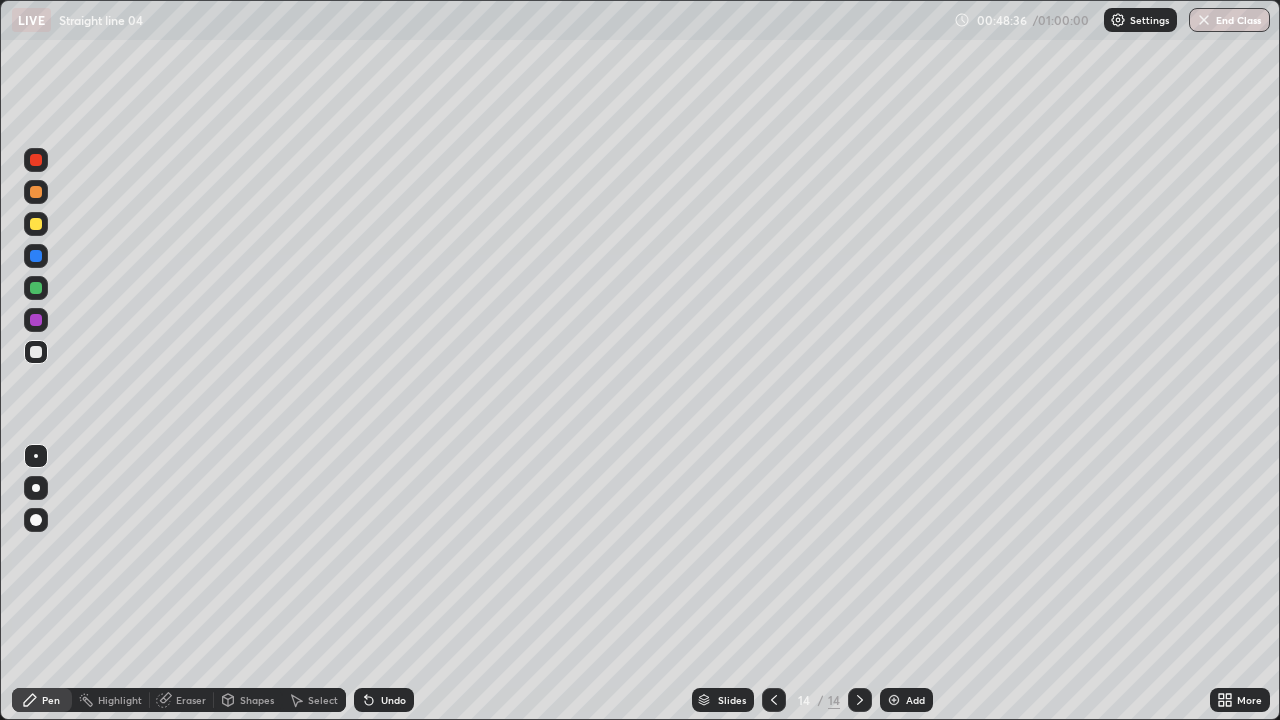 click at bounding box center (36, 256) 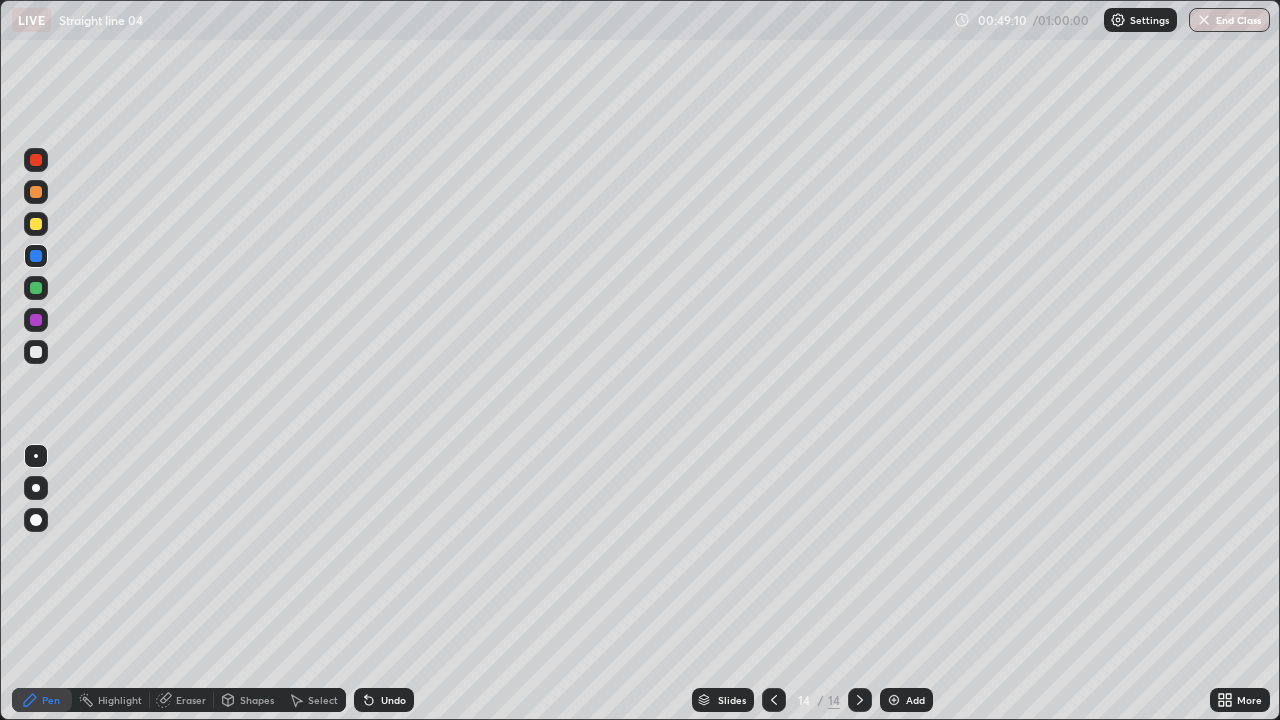 click at bounding box center [36, 224] 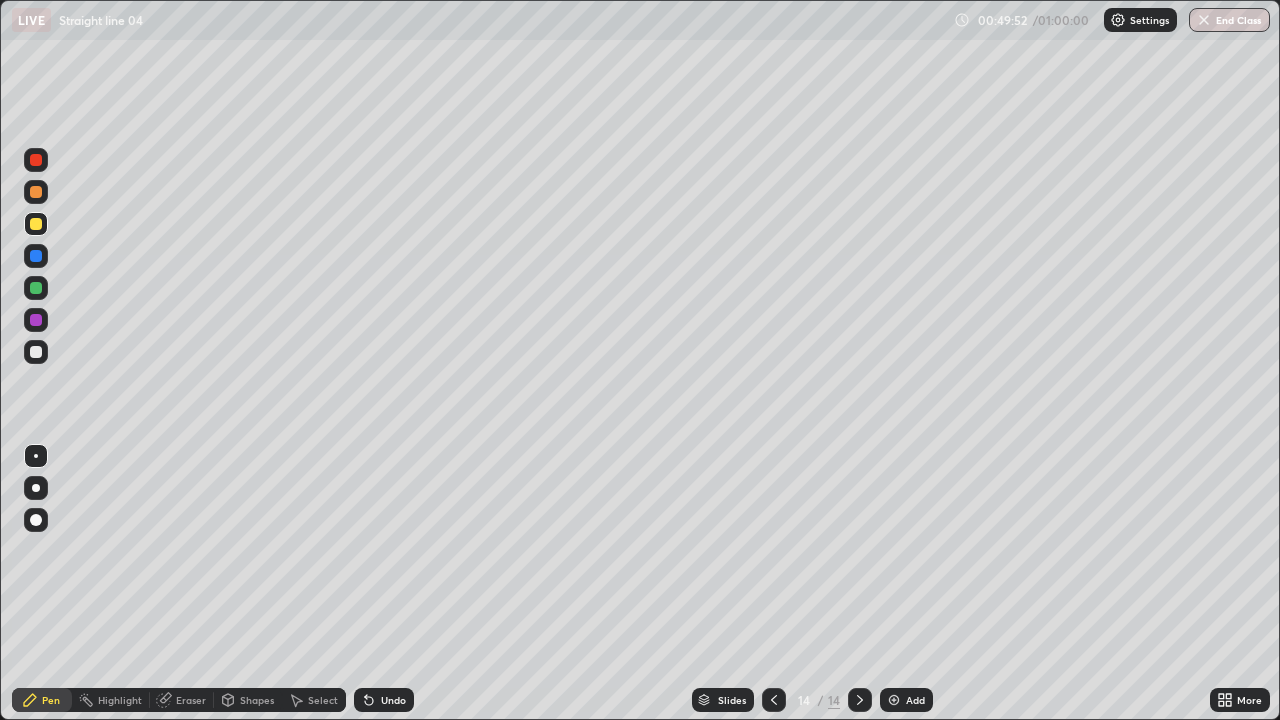 click at bounding box center (36, 192) 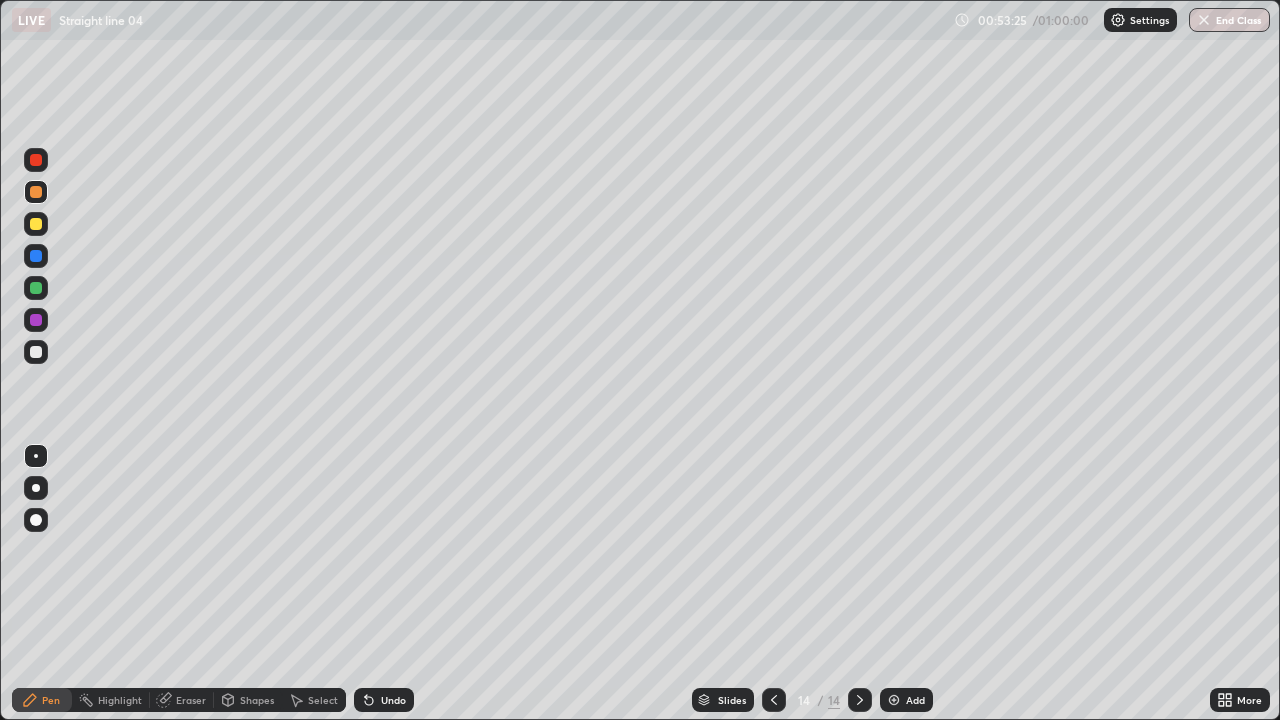 click on "Add" at bounding box center [915, 700] 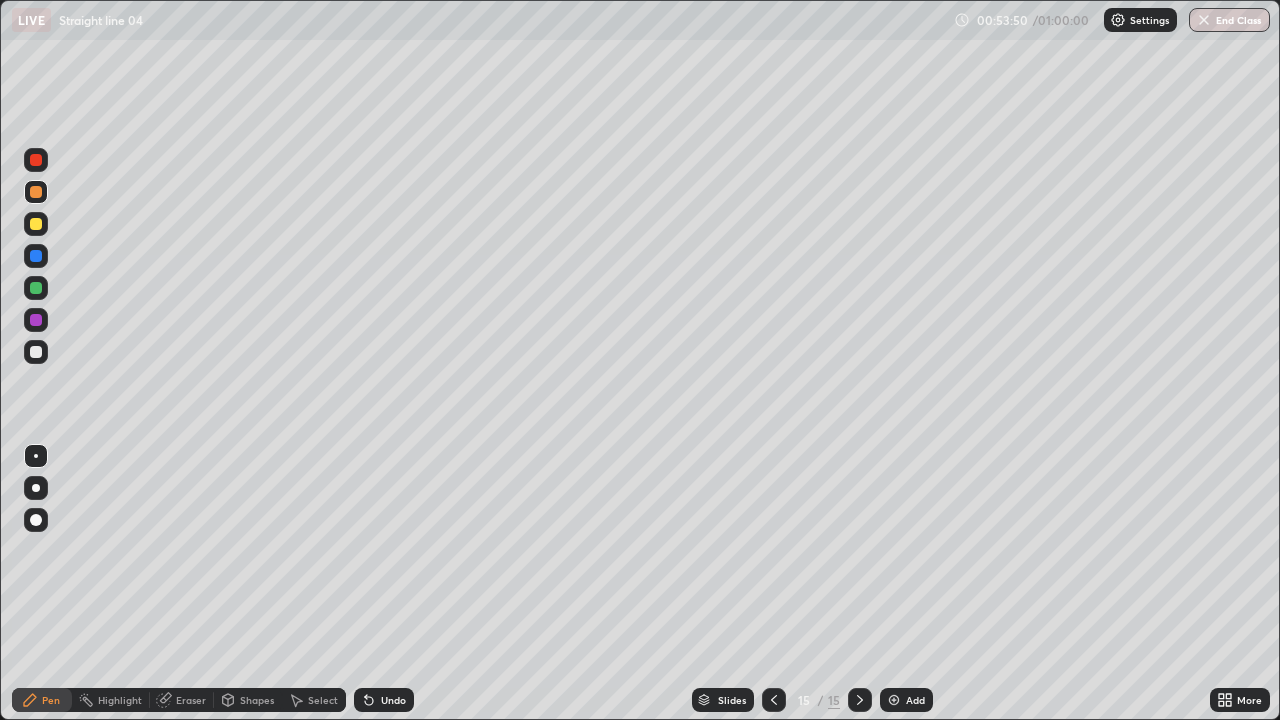 click at bounding box center (36, 352) 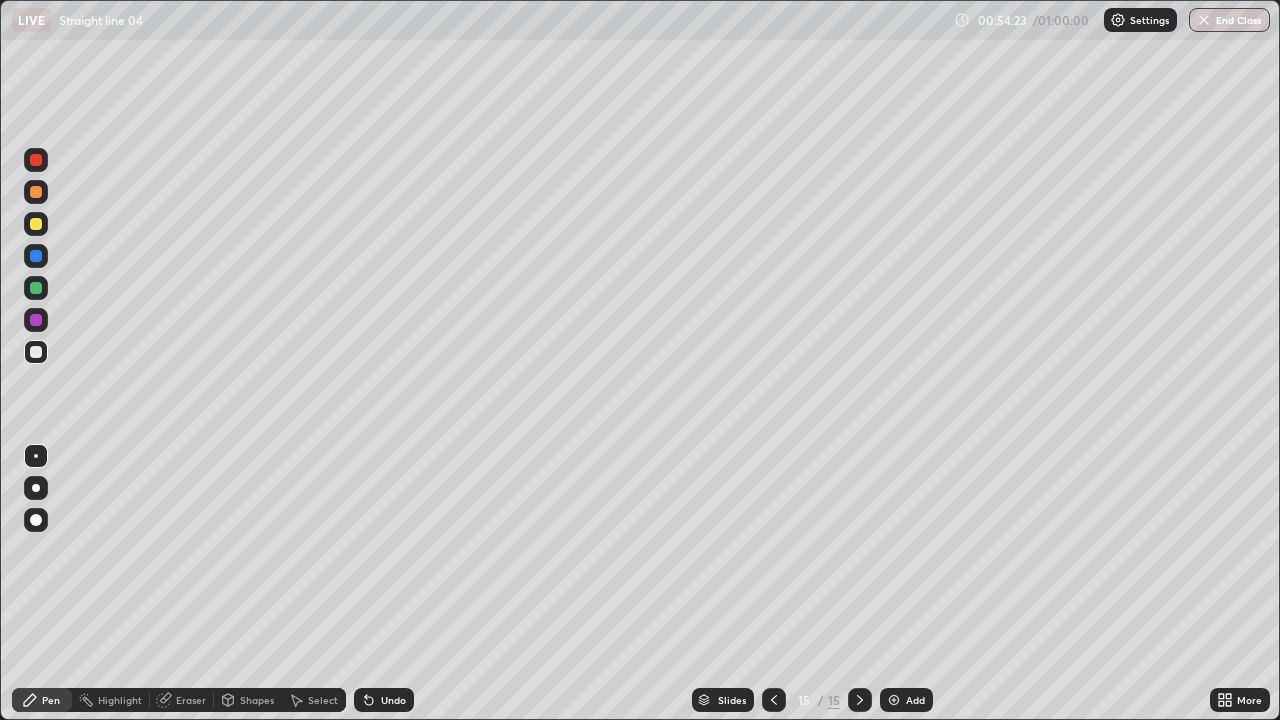 click at bounding box center [36, 256] 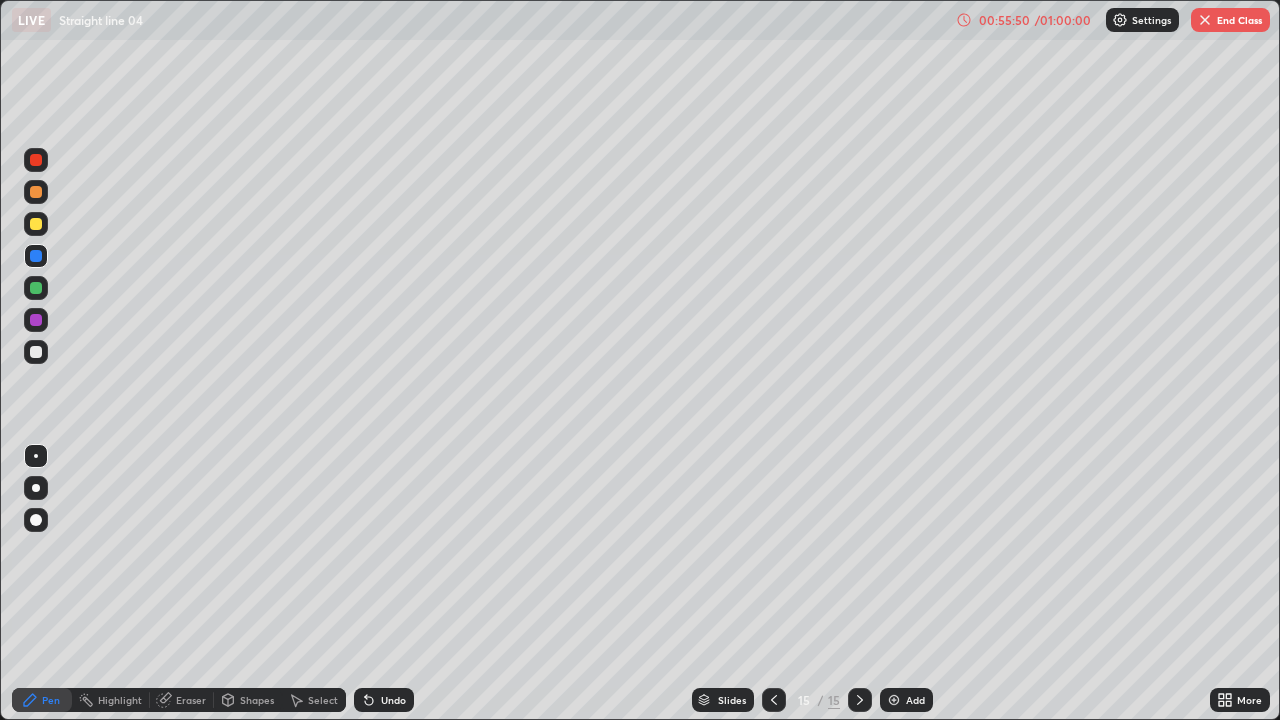 click at bounding box center (36, 352) 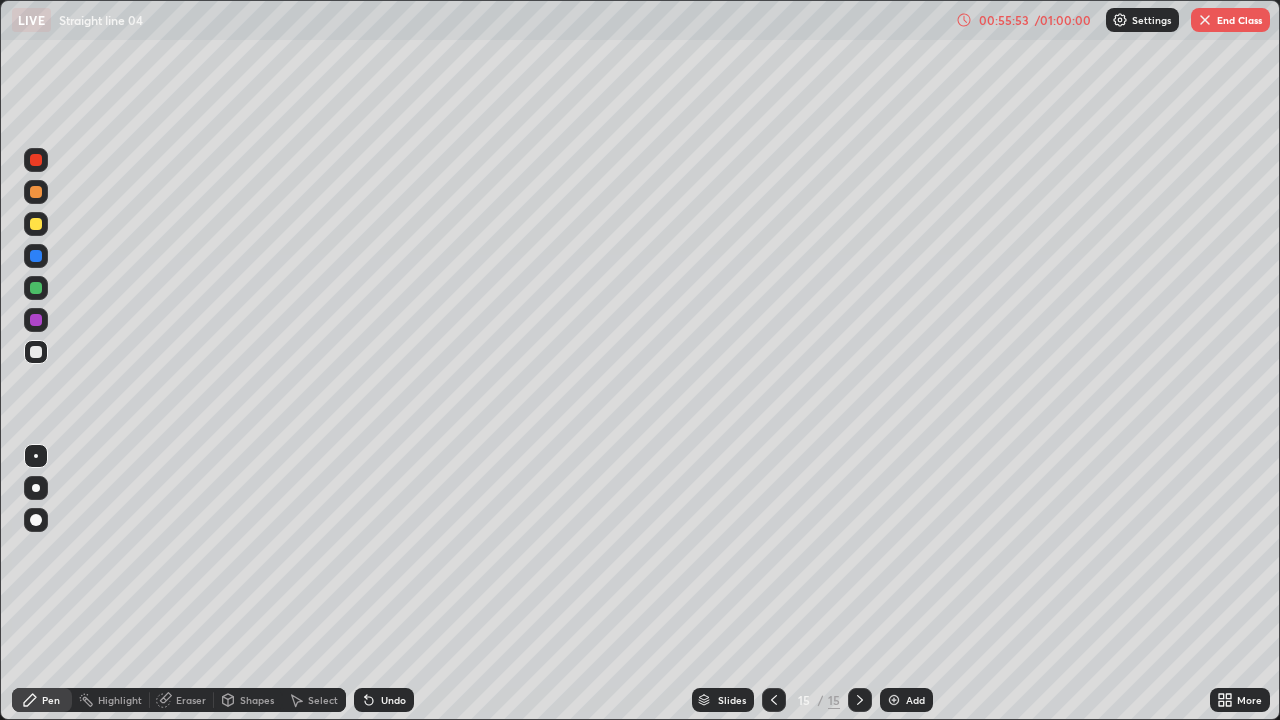click at bounding box center (36, 224) 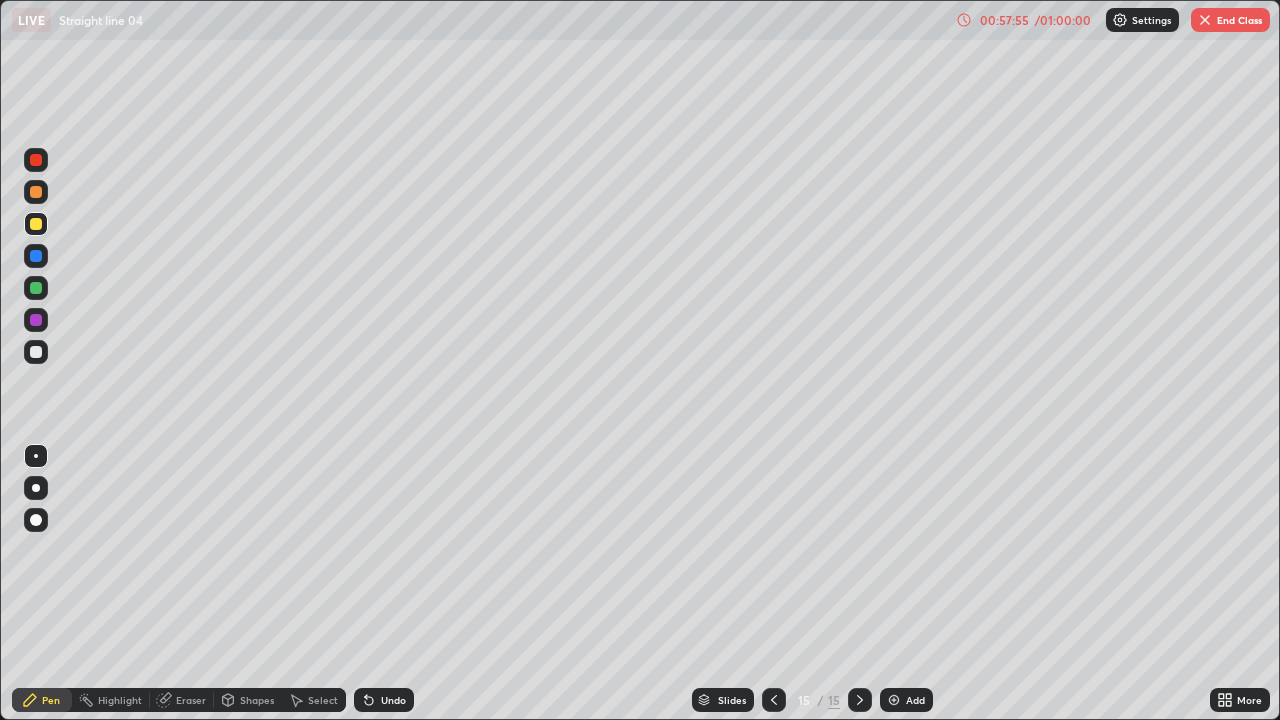 click on "End Class" at bounding box center [1230, 20] 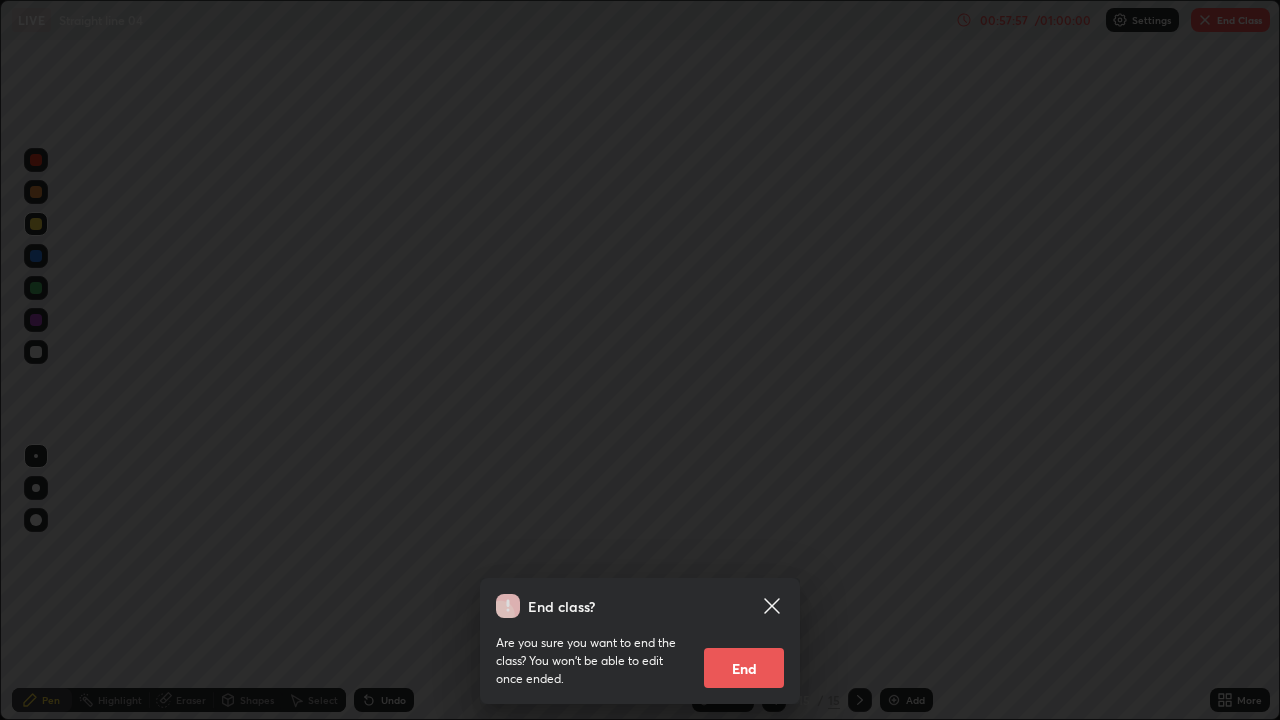 click on "End" at bounding box center (744, 668) 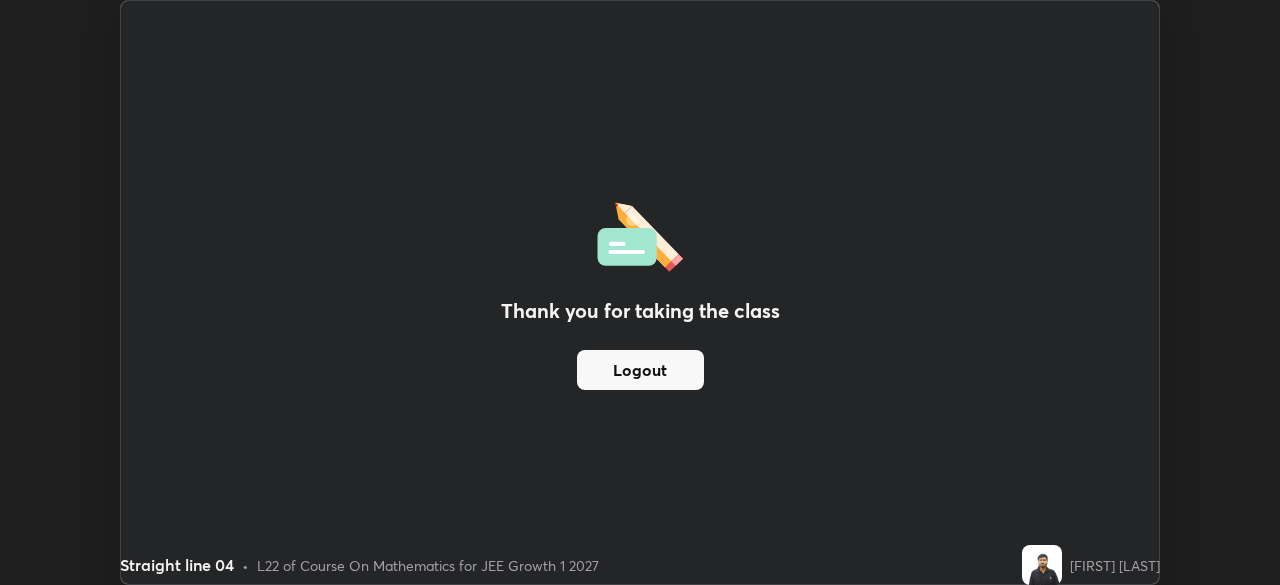 scroll, scrollTop: 585, scrollLeft: 1280, axis: both 